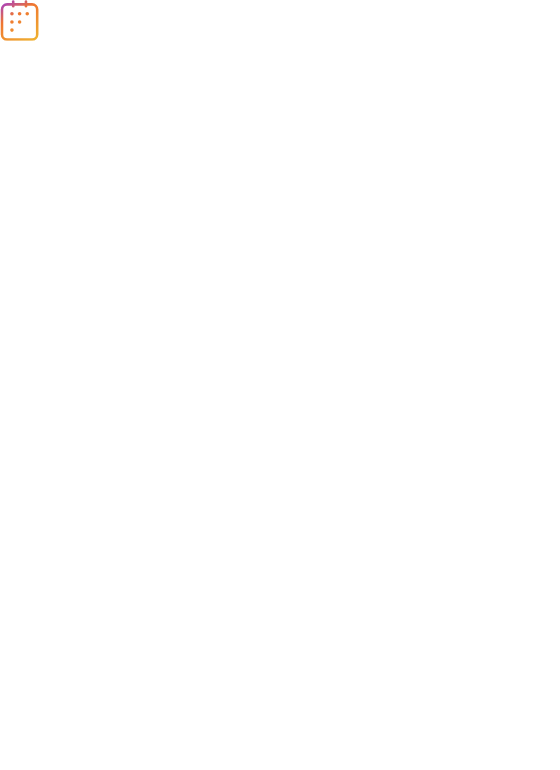 scroll, scrollTop: 0, scrollLeft: 0, axis: both 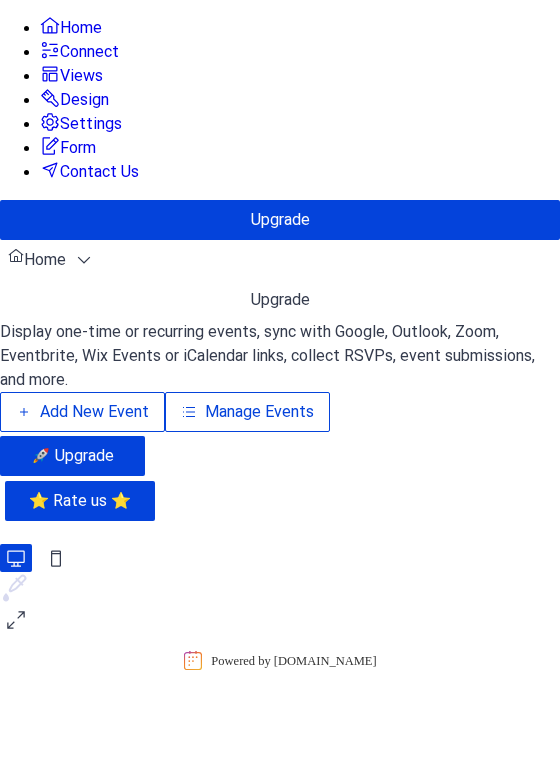 click on "Manage Events" at bounding box center (247, 412) 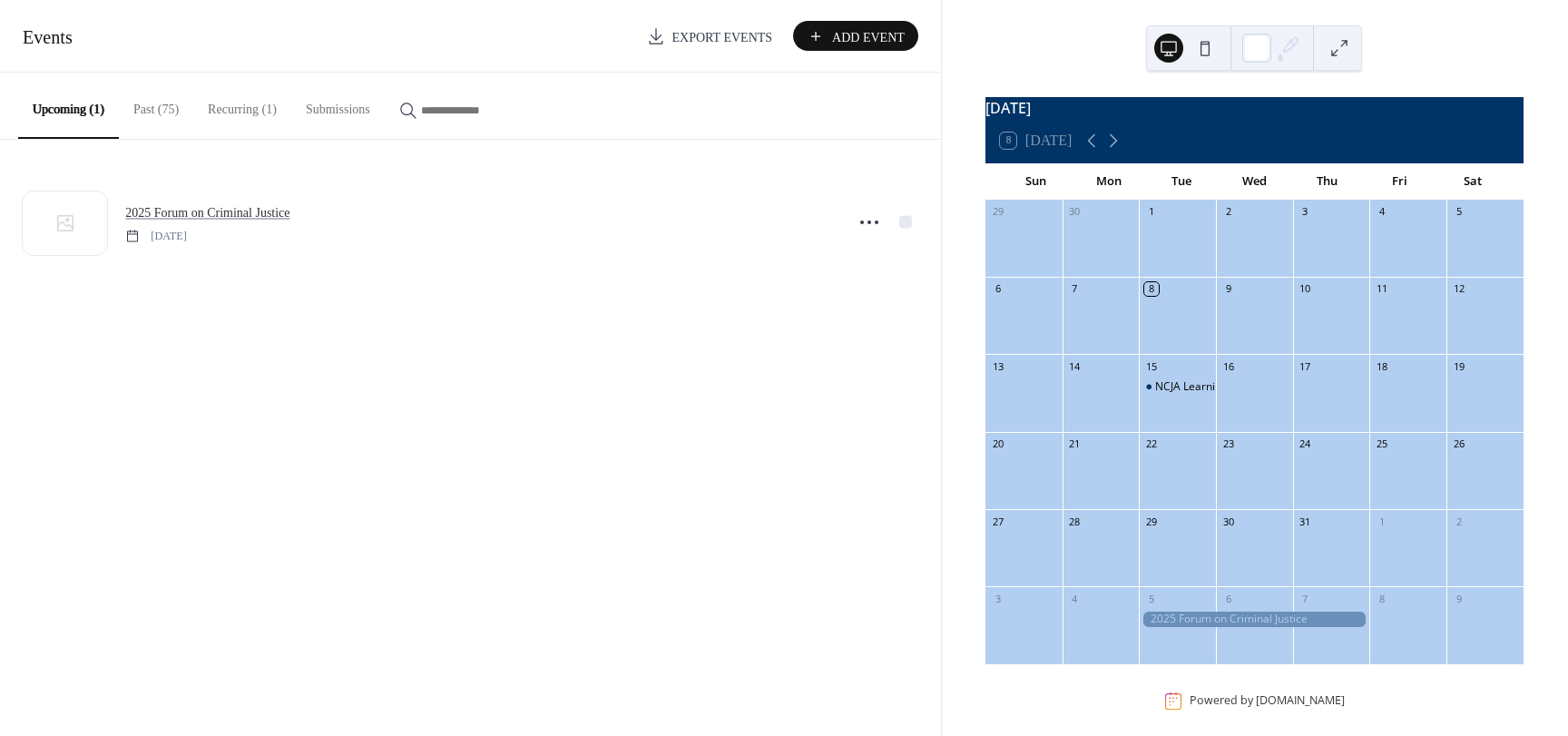scroll, scrollTop: 0, scrollLeft: 0, axis: both 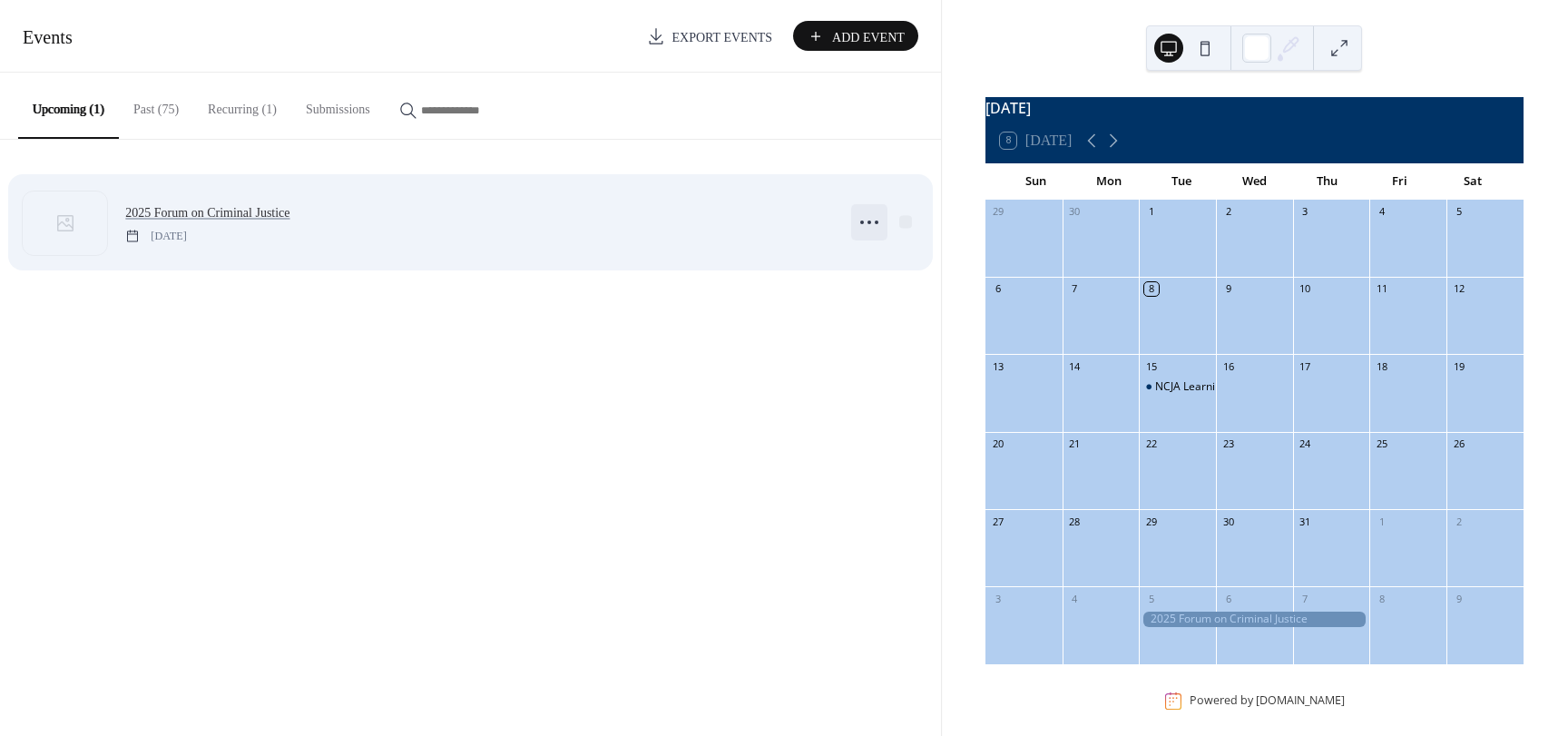 click 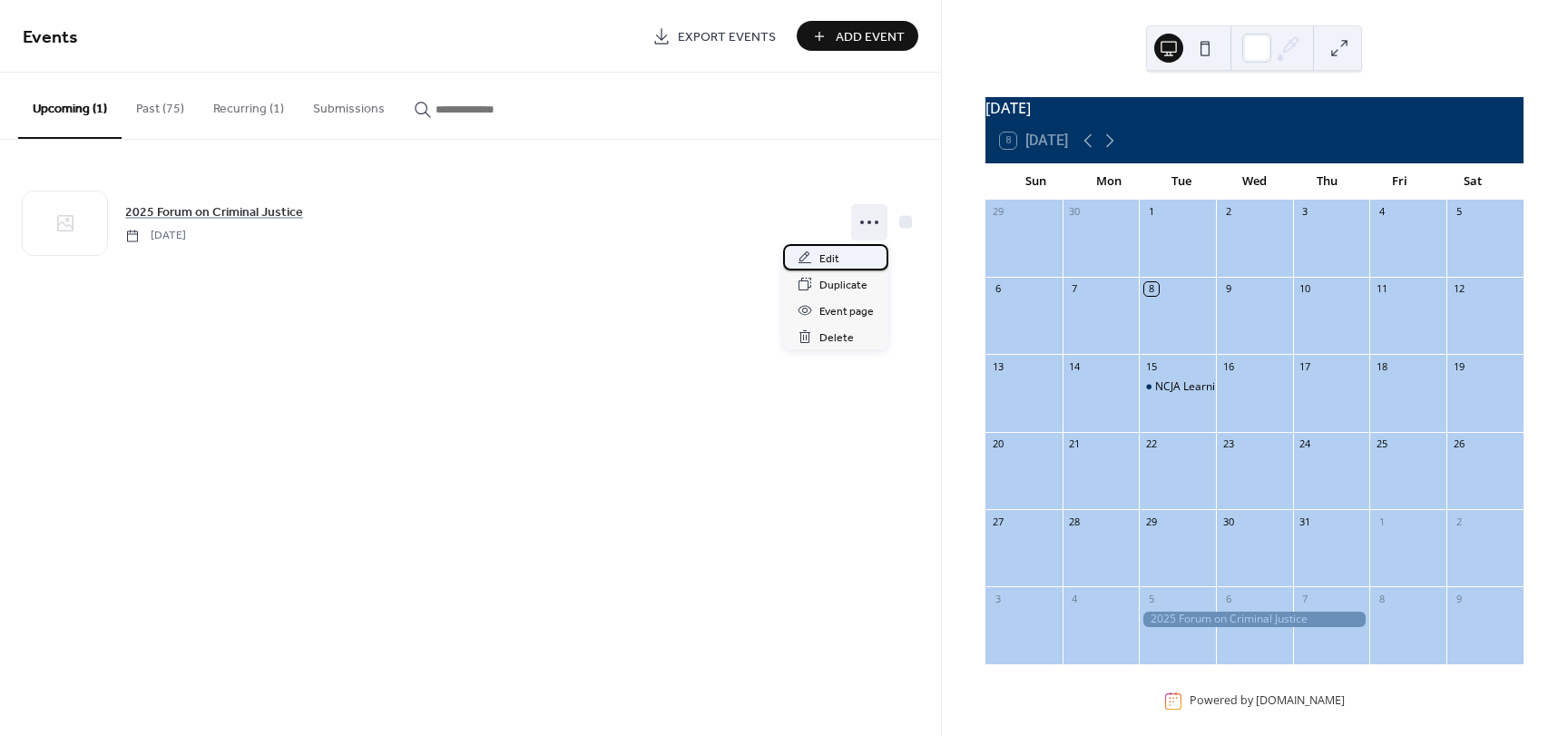 click on "Edit" at bounding box center [836, 257] 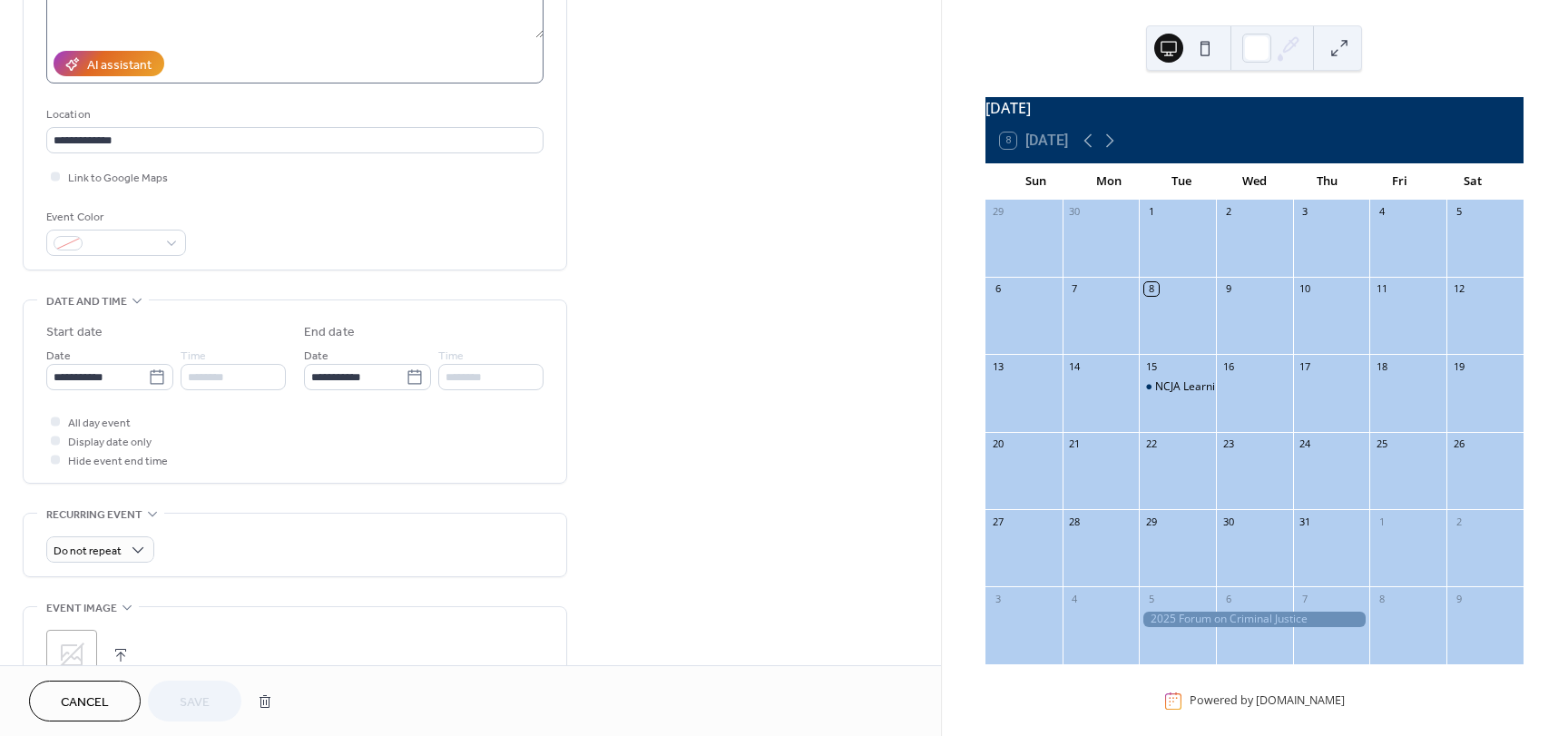 scroll, scrollTop: 363, scrollLeft: 0, axis: vertical 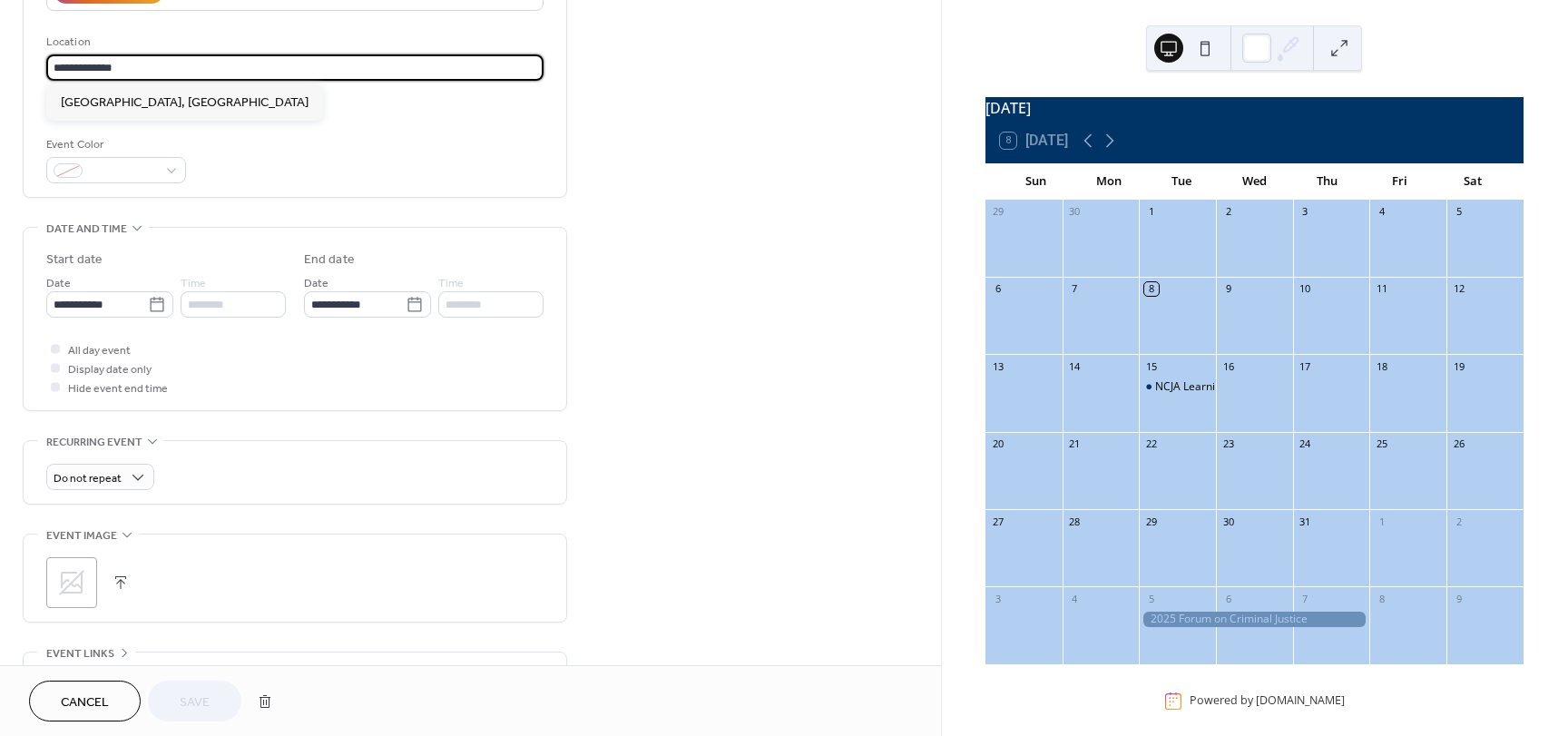 drag, startPoint x: 162, startPoint y: 55, endPoint x: 9, endPoint y: 51, distance: 153.05228 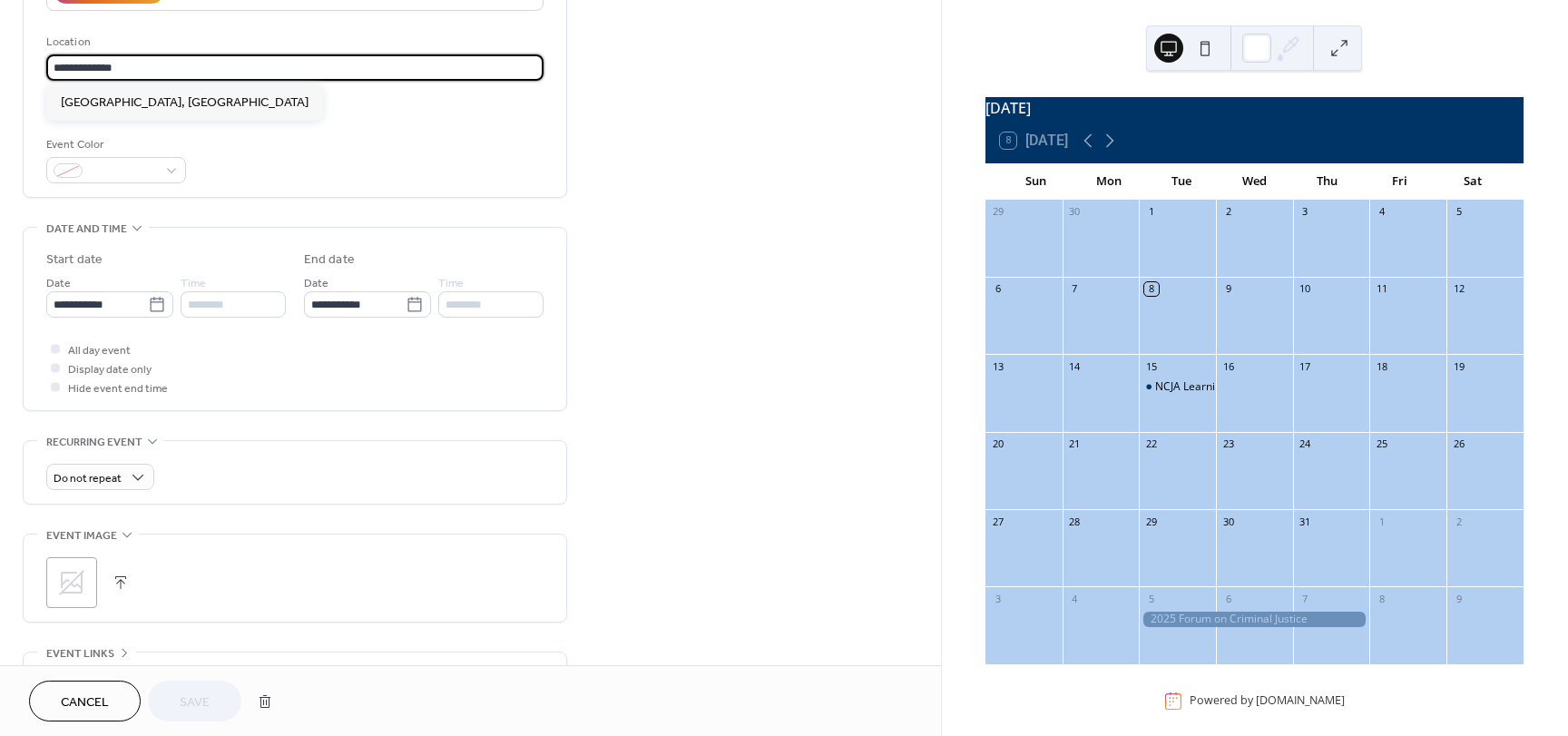 click on "**********" at bounding box center [470, 289] 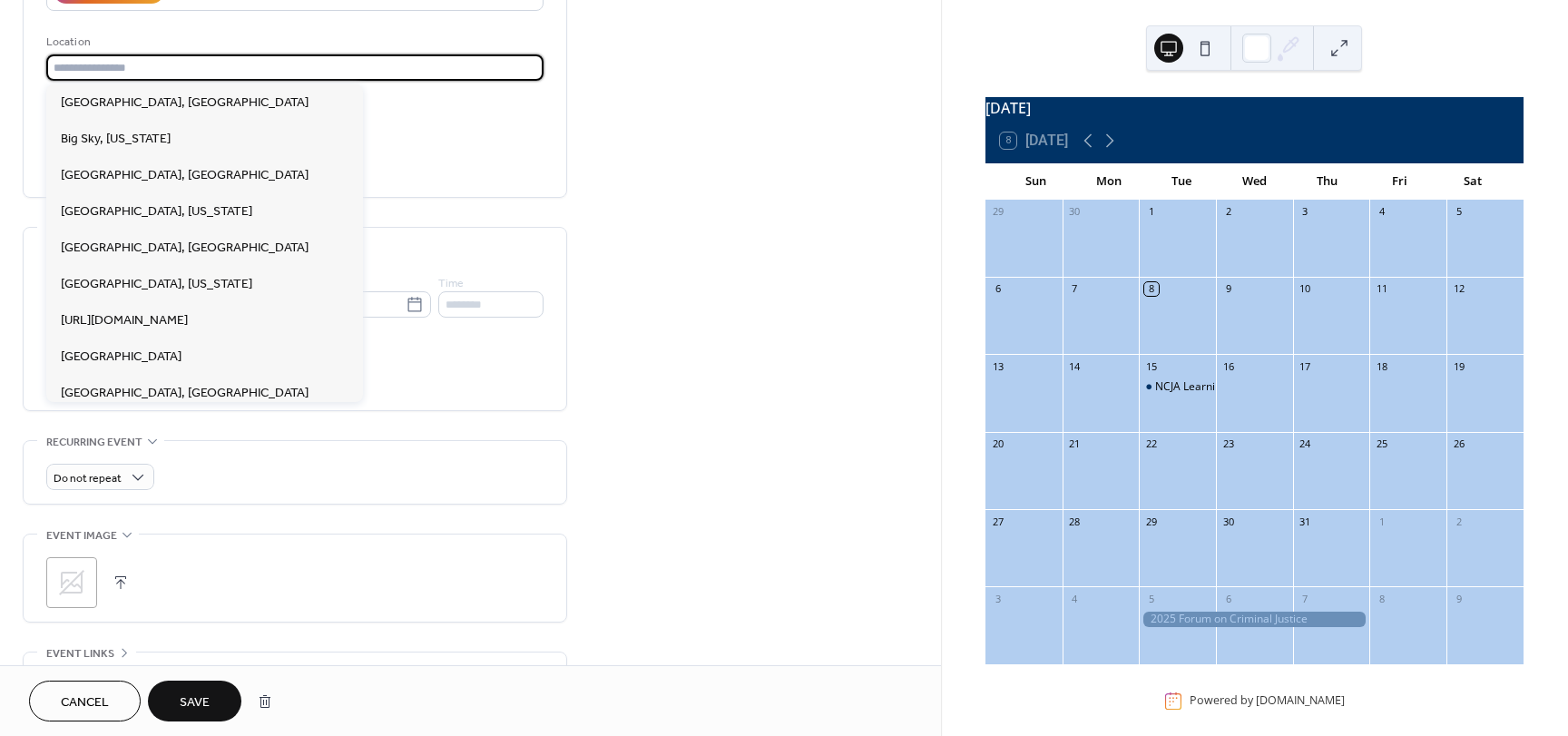 click on "**********" at bounding box center [470, 289] 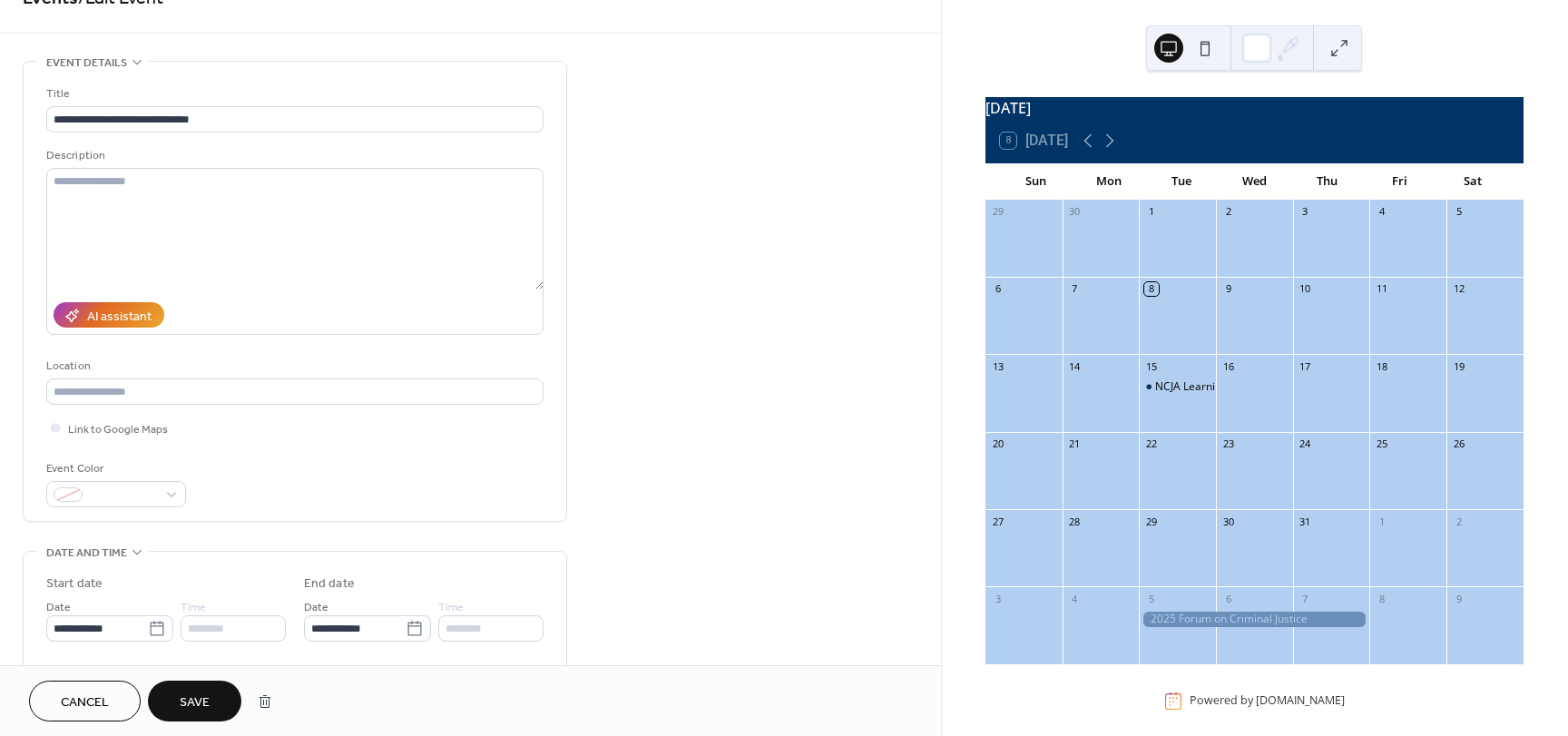 scroll, scrollTop: 0, scrollLeft: 0, axis: both 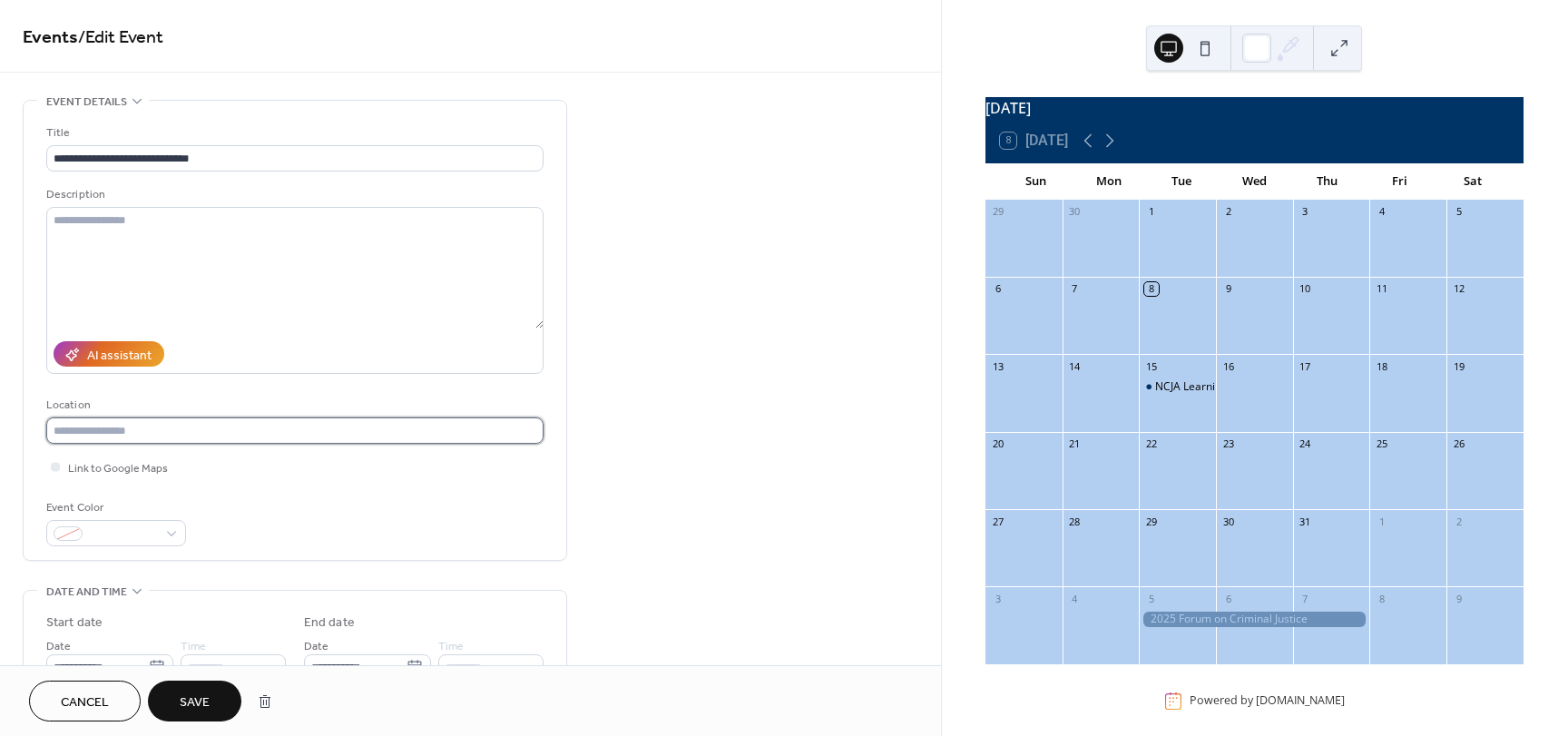 click at bounding box center [295, 430] 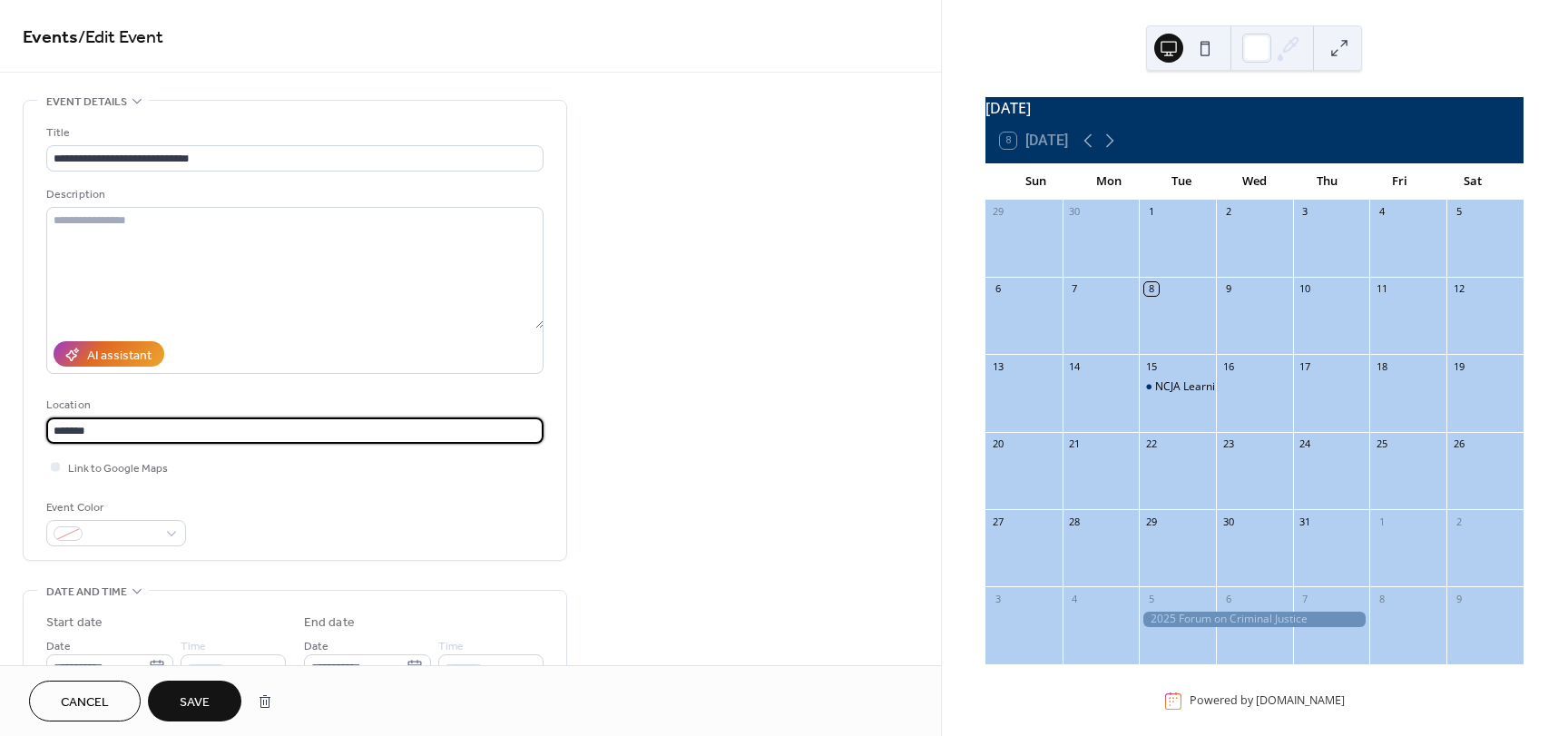 type on "*******" 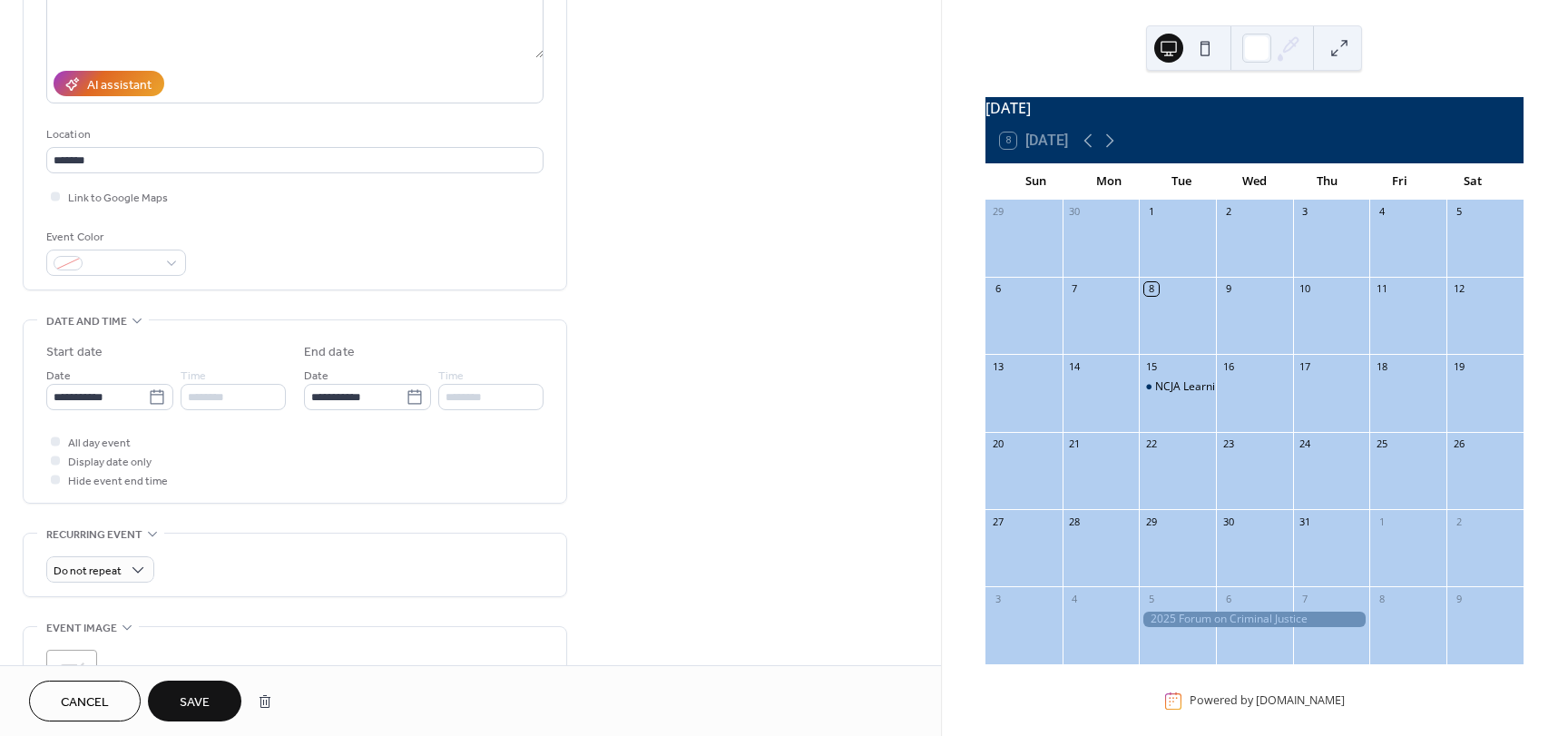 scroll, scrollTop: 272, scrollLeft: 0, axis: vertical 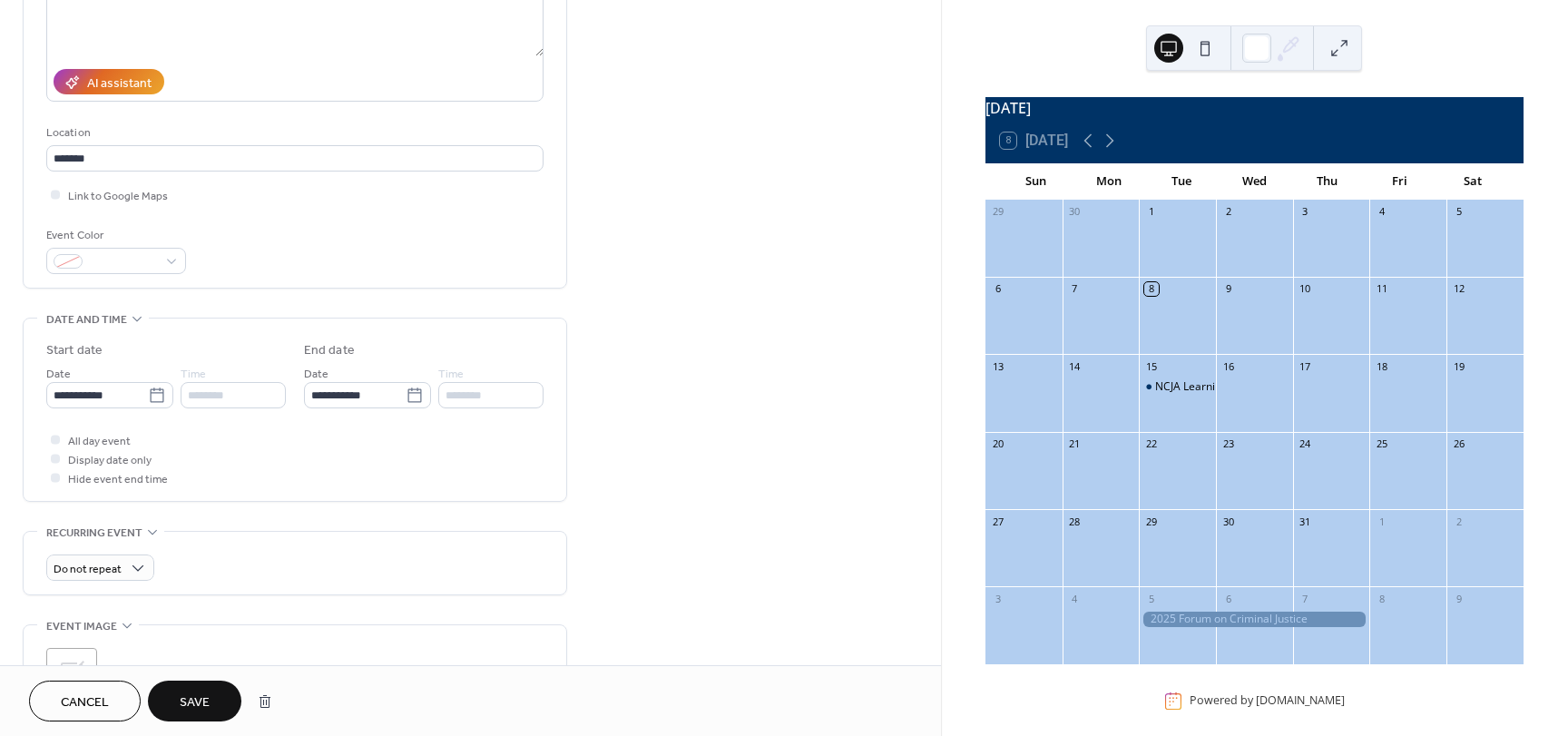 click on "Save" at bounding box center (194, 701) 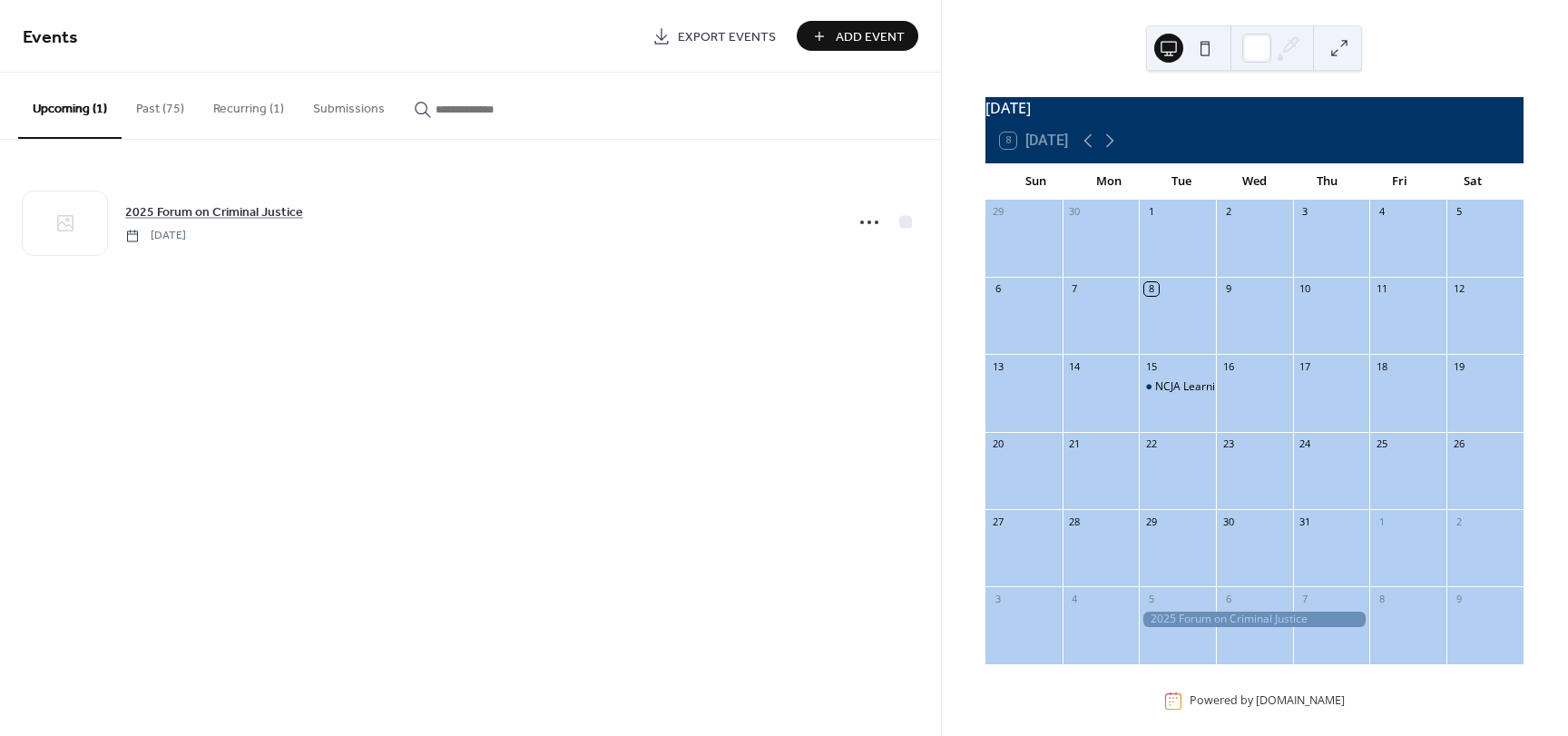 click on "Add Event" at bounding box center [870, 37] 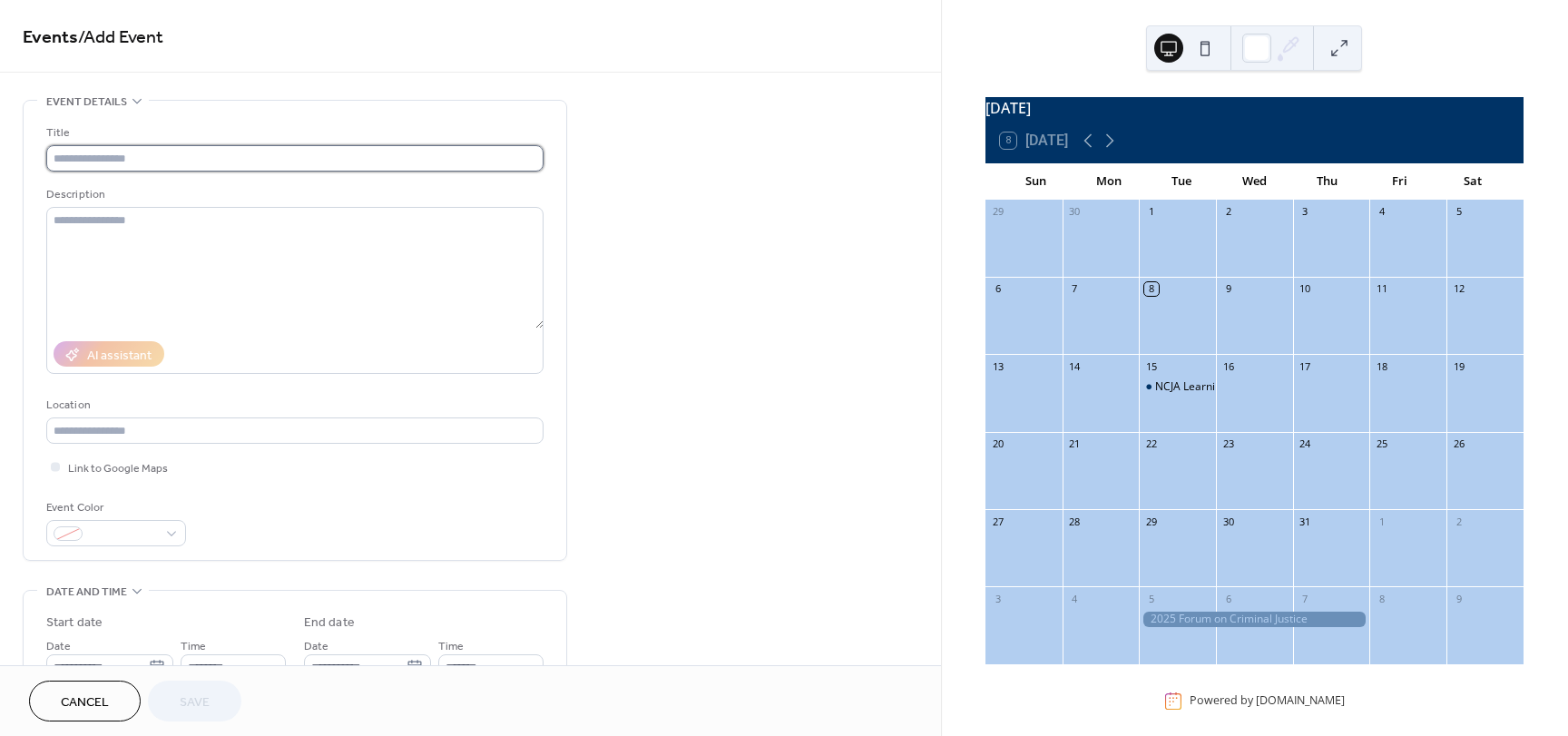 click at bounding box center (295, 158) 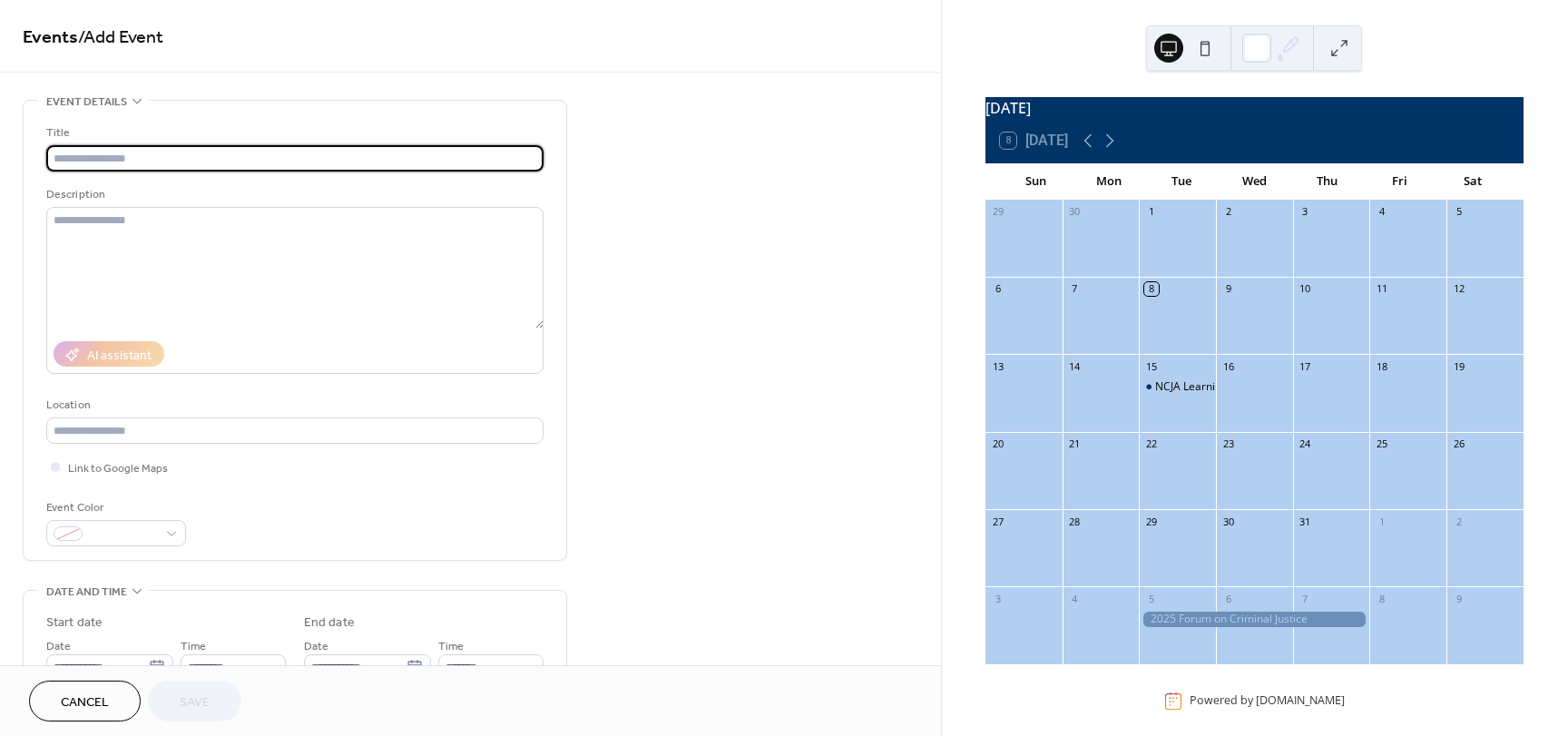 paste on "**********" 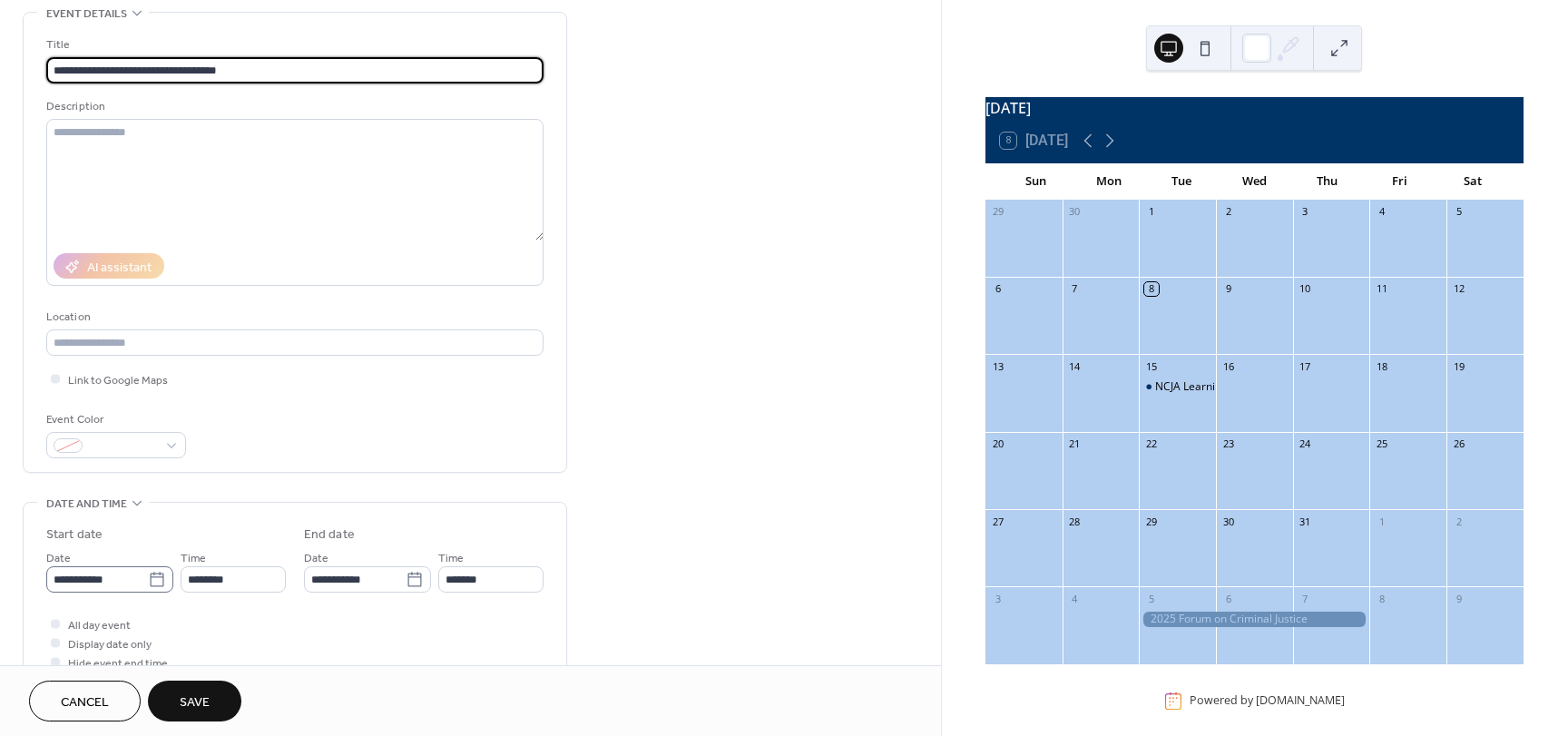 scroll, scrollTop: 91, scrollLeft: 0, axis: vertical 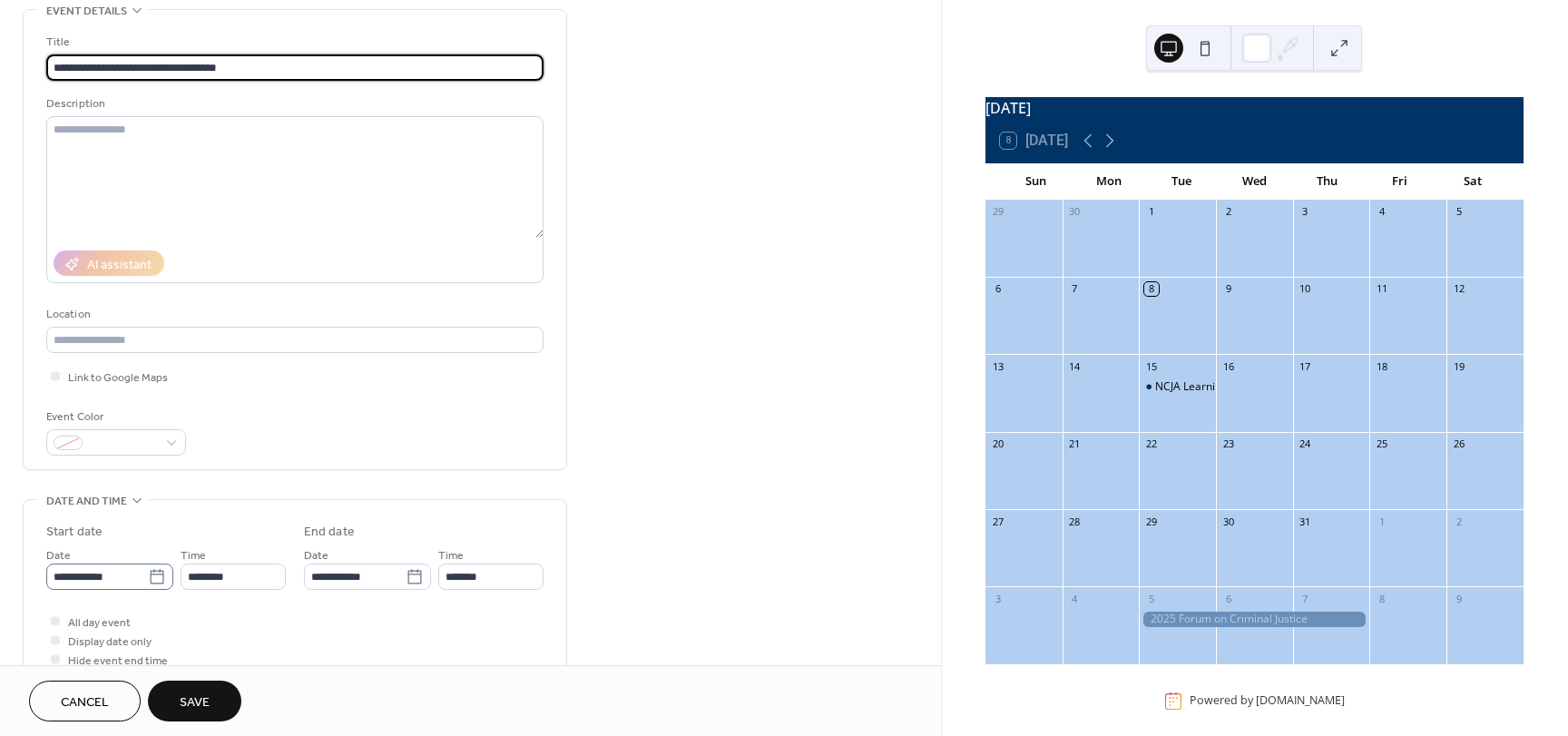 type on "**********" 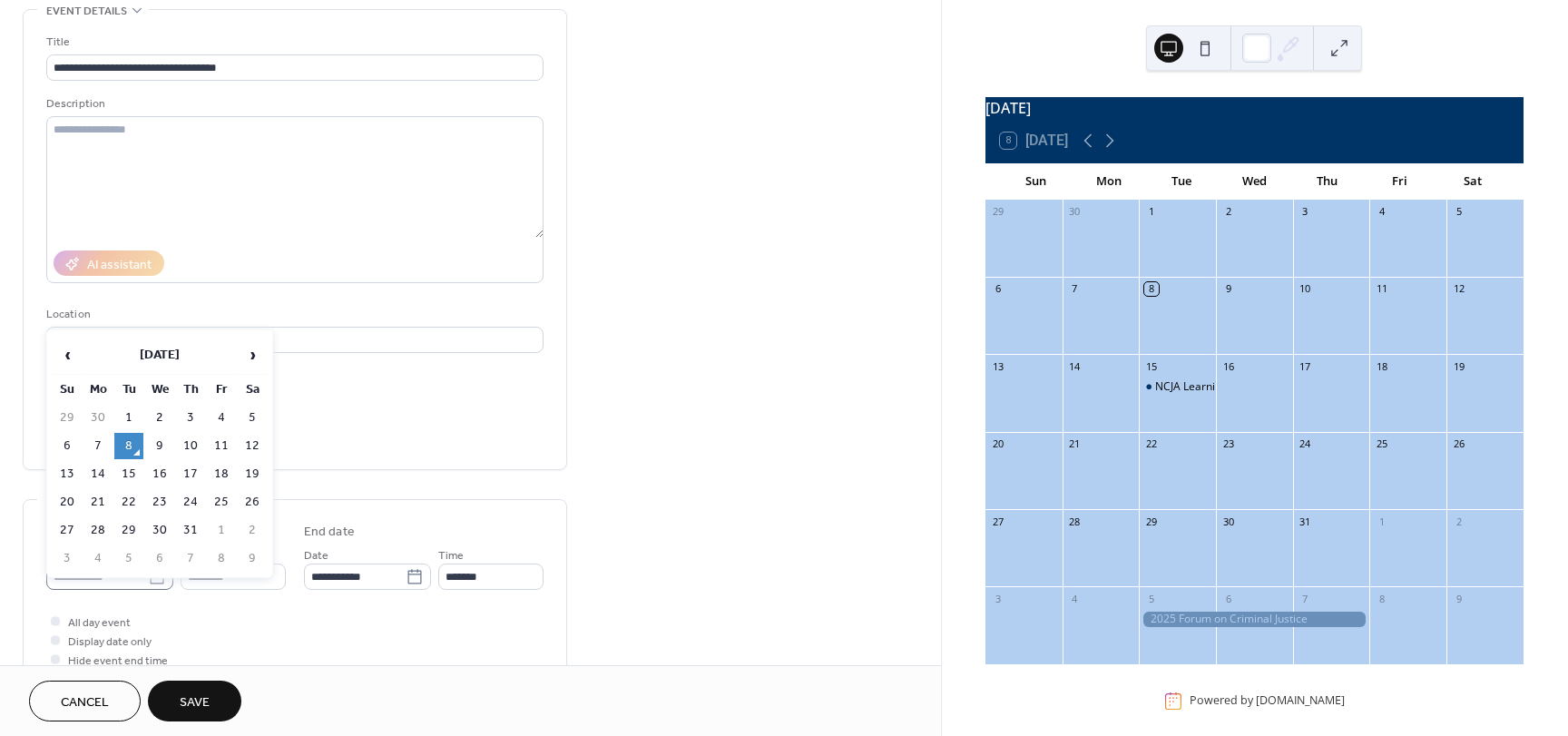 click on "**********" at bounding box center [784, 368] 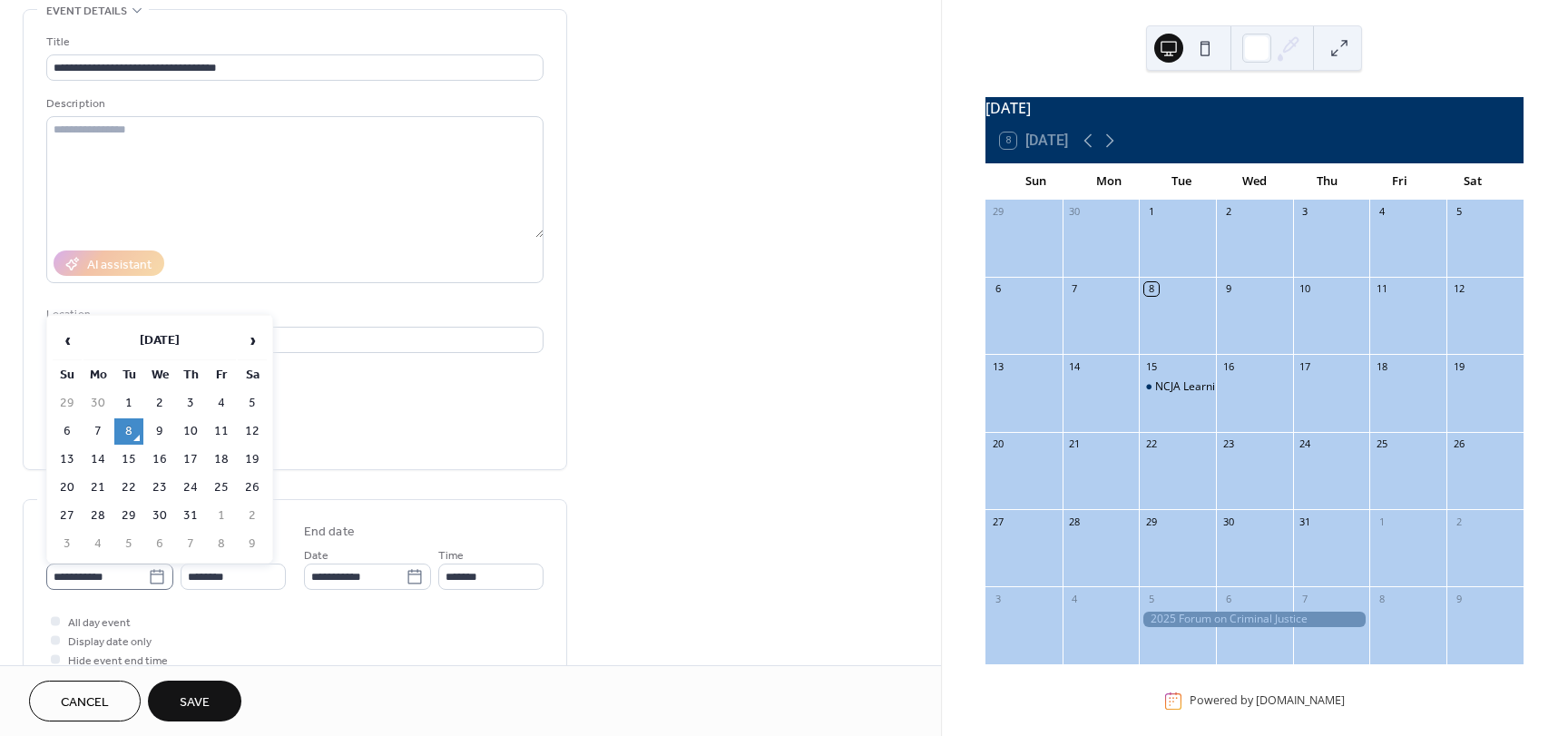 click 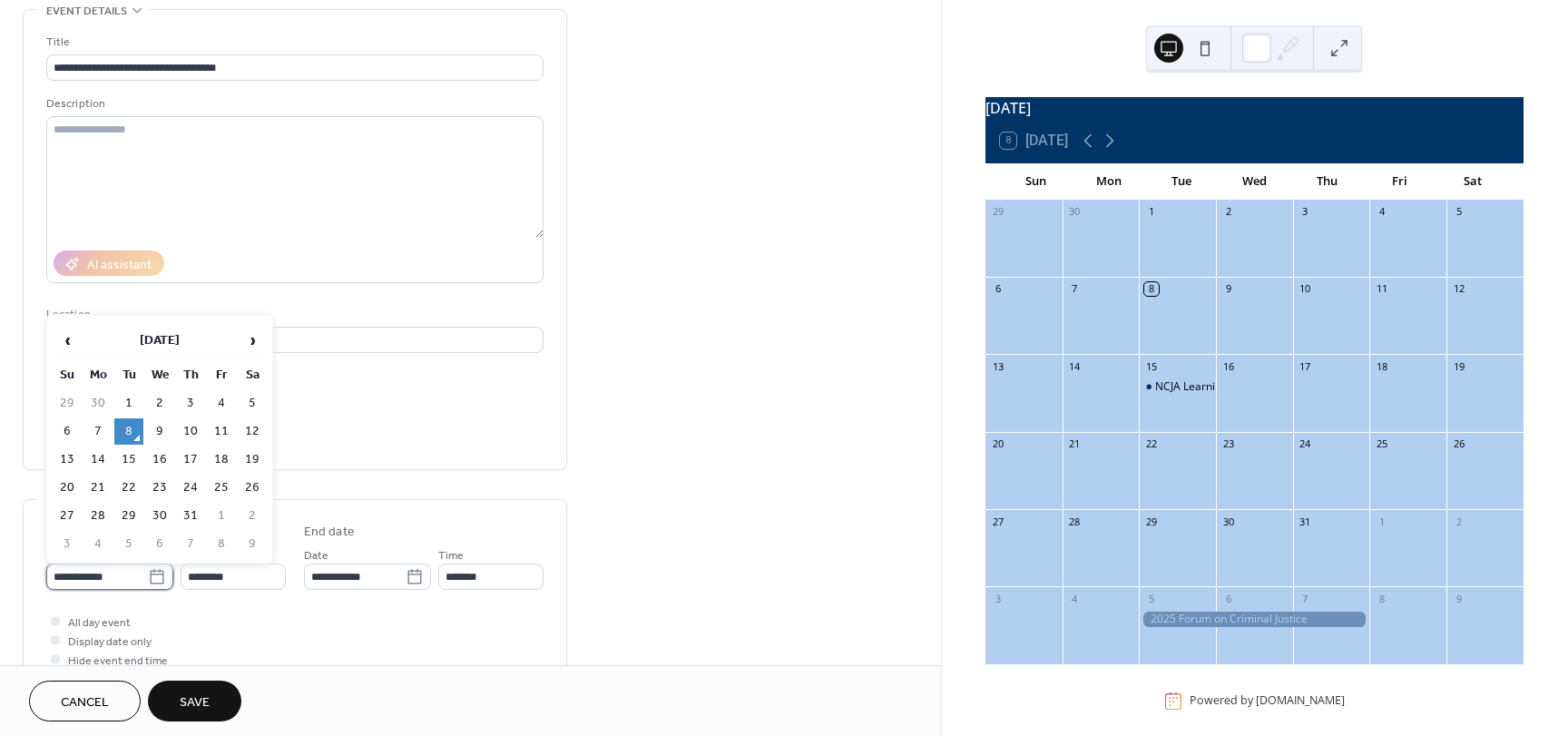 click on "**********" at bounding box center (97, 576) 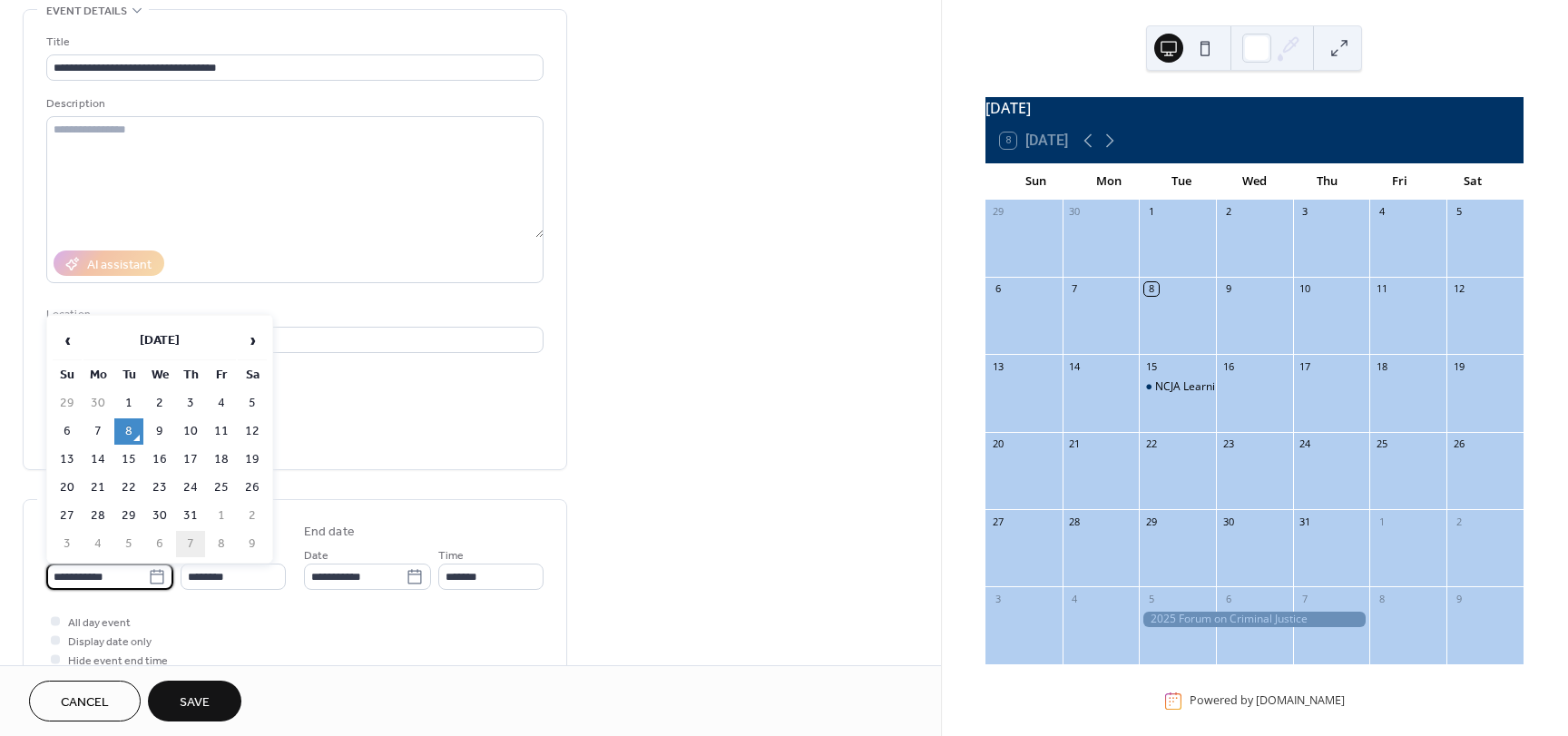 click on "7" at bounding box center [191, 544] 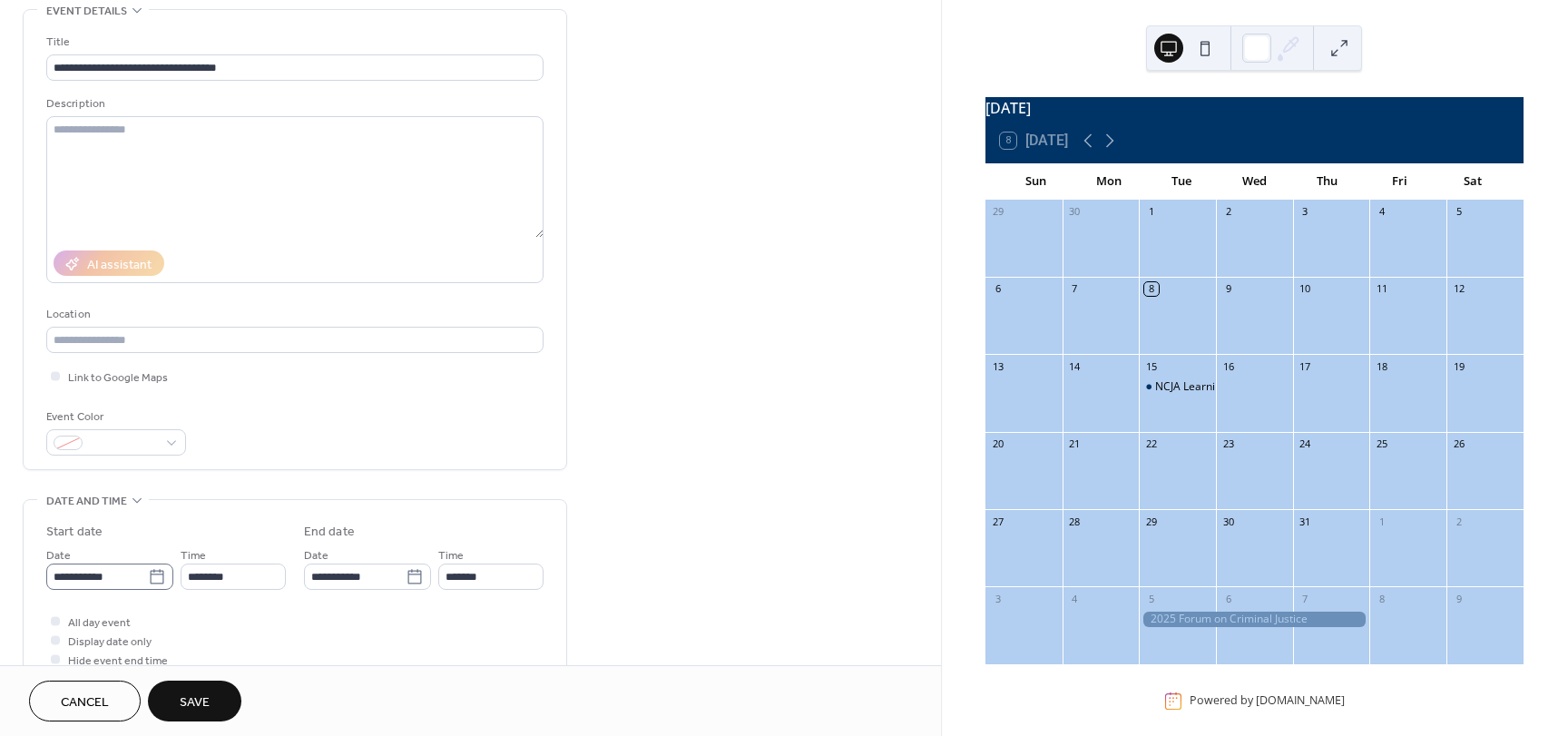 click 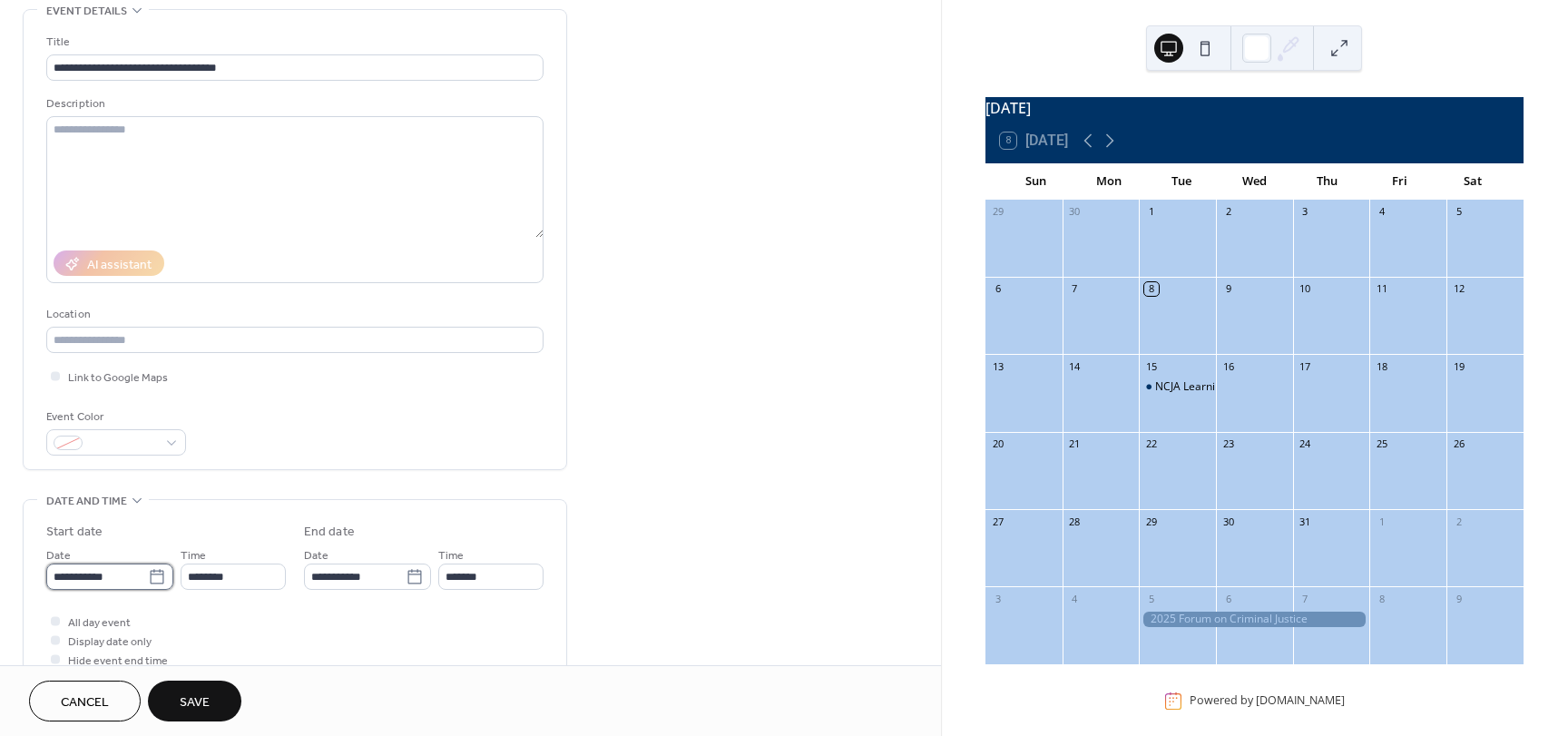 click on "**********" at bounding box center [97, 576] 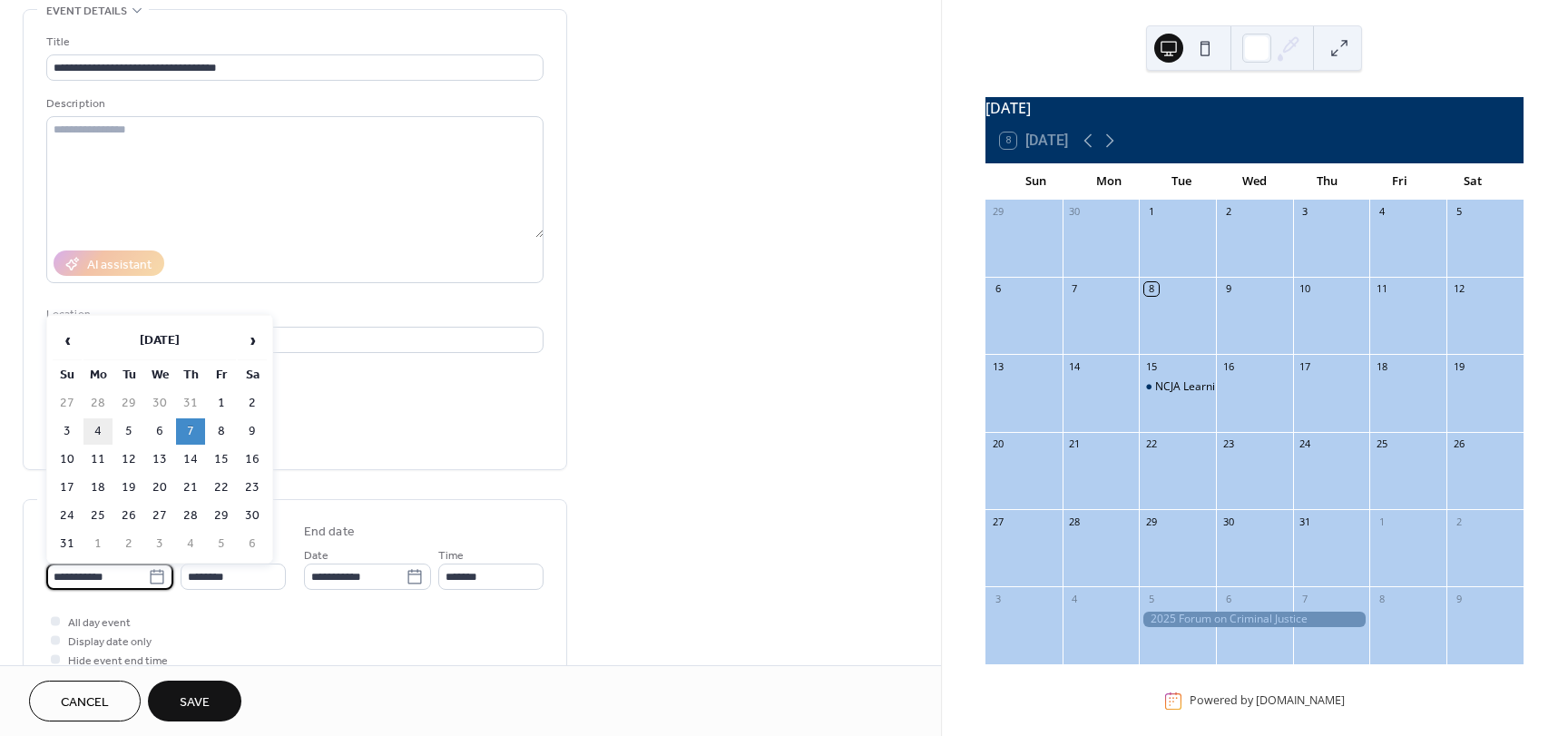 click on "4" at bounding box center (98, 431) 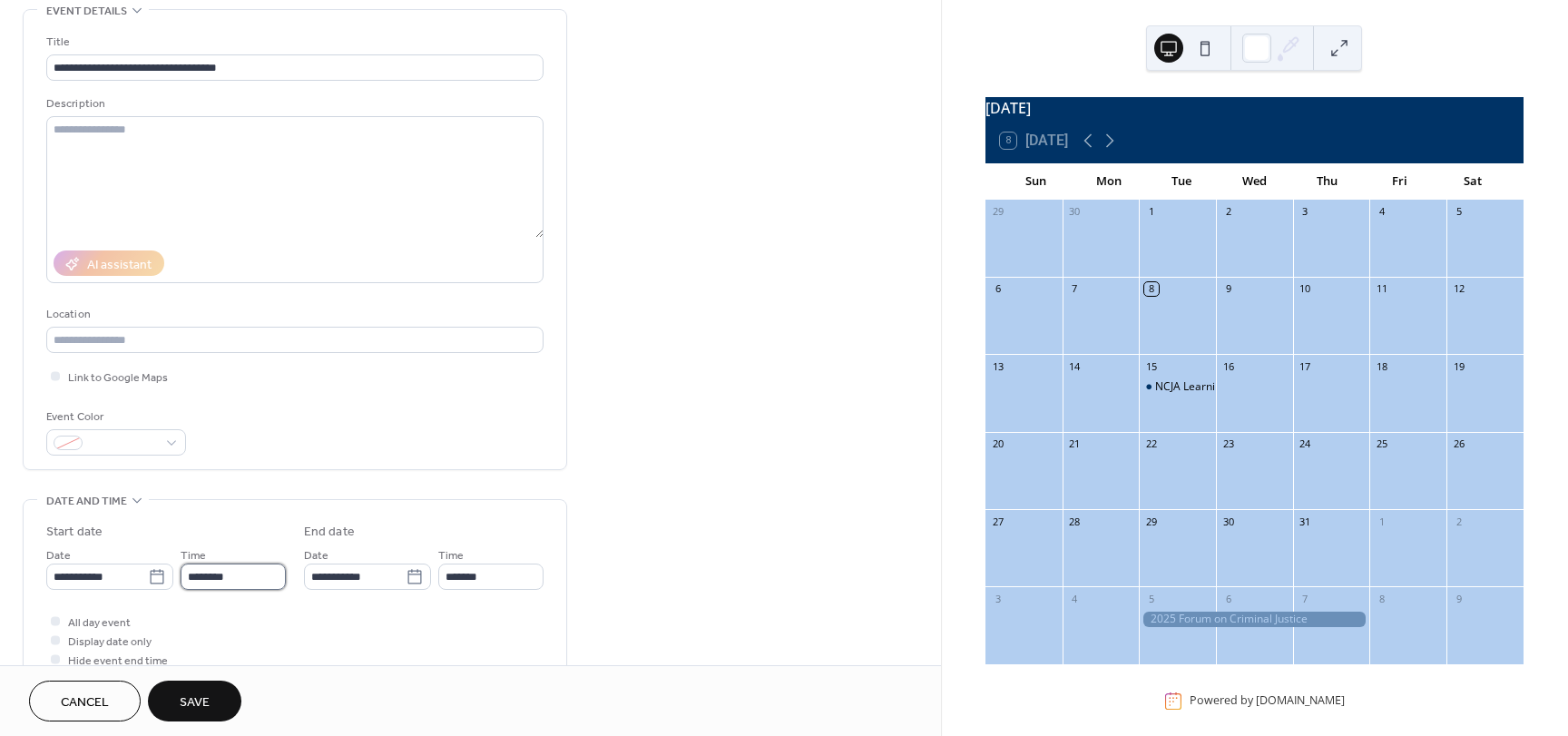 click on "********" at bounding box center (233, 576) 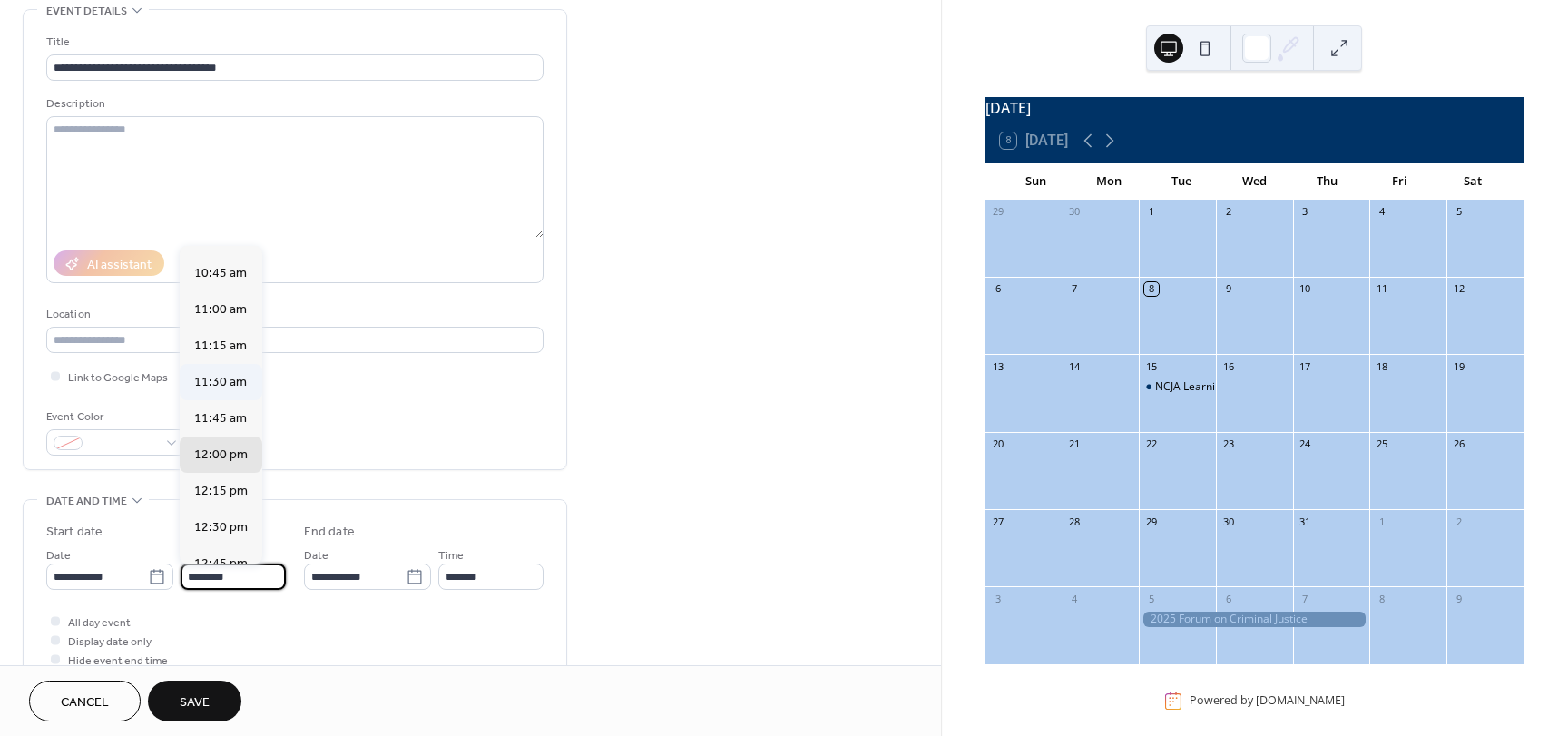 scroll, scrollTop: 1514, scrollLeft: 0, axis: vertical 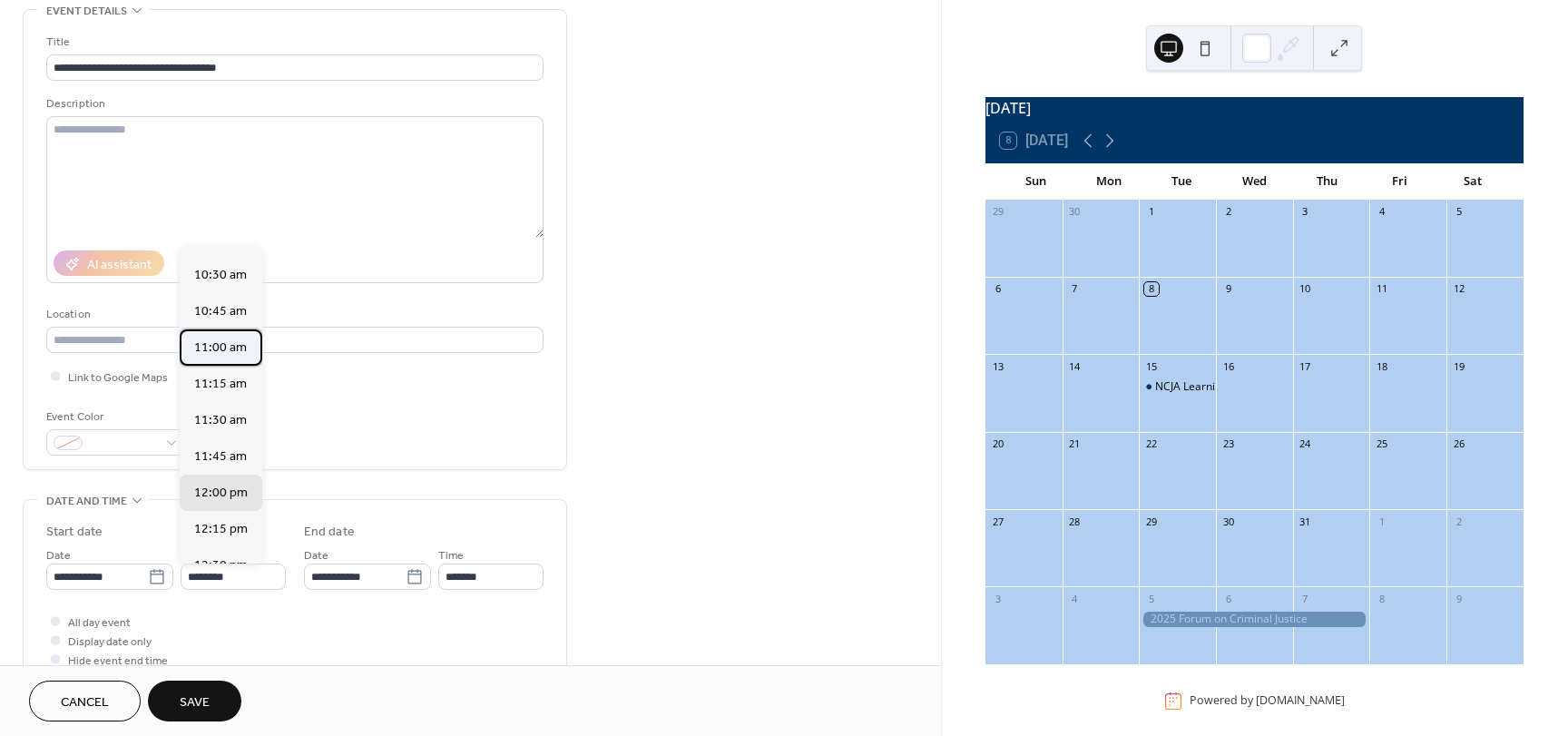 click on "11:00 am" at bounding box center (220, 348) 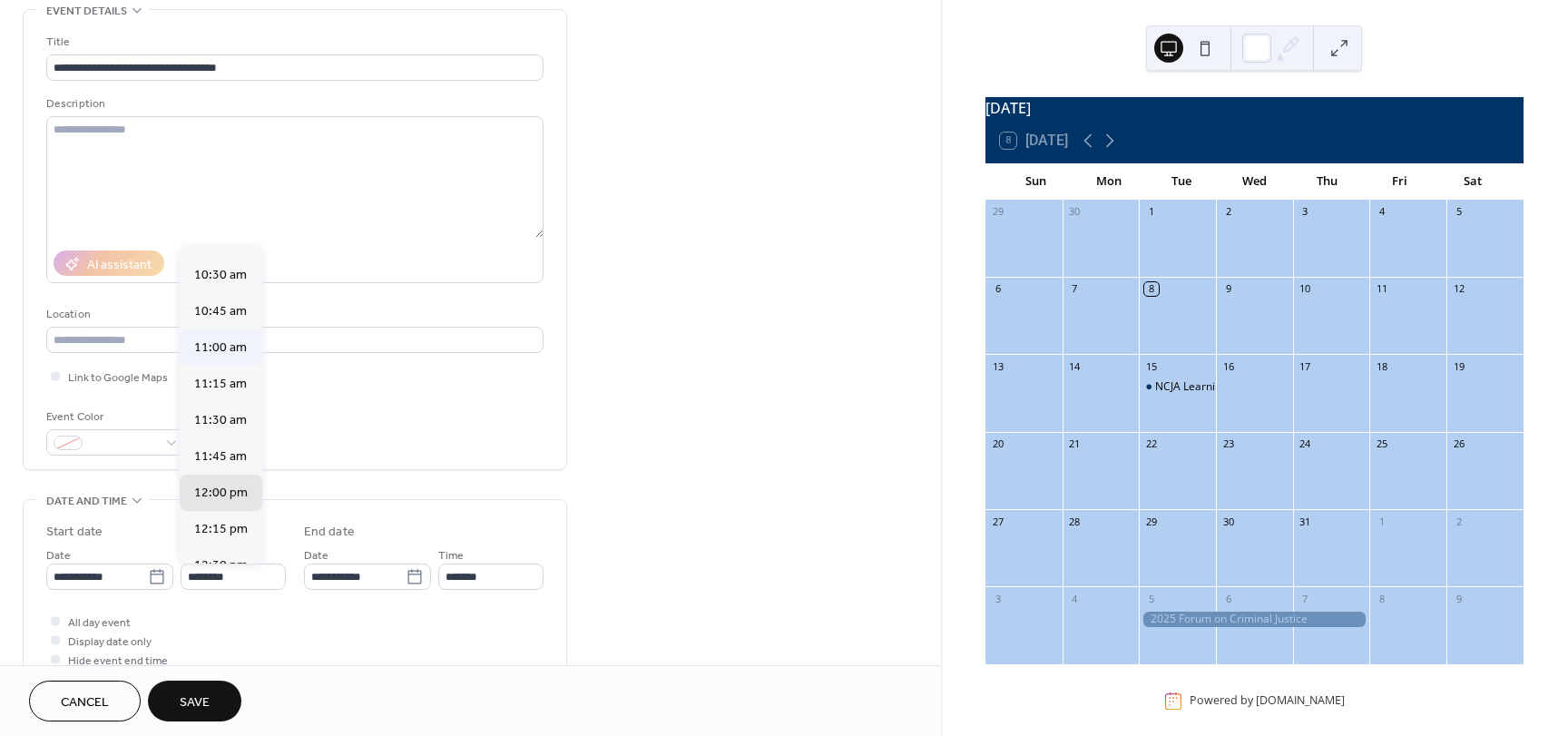 type on "********" 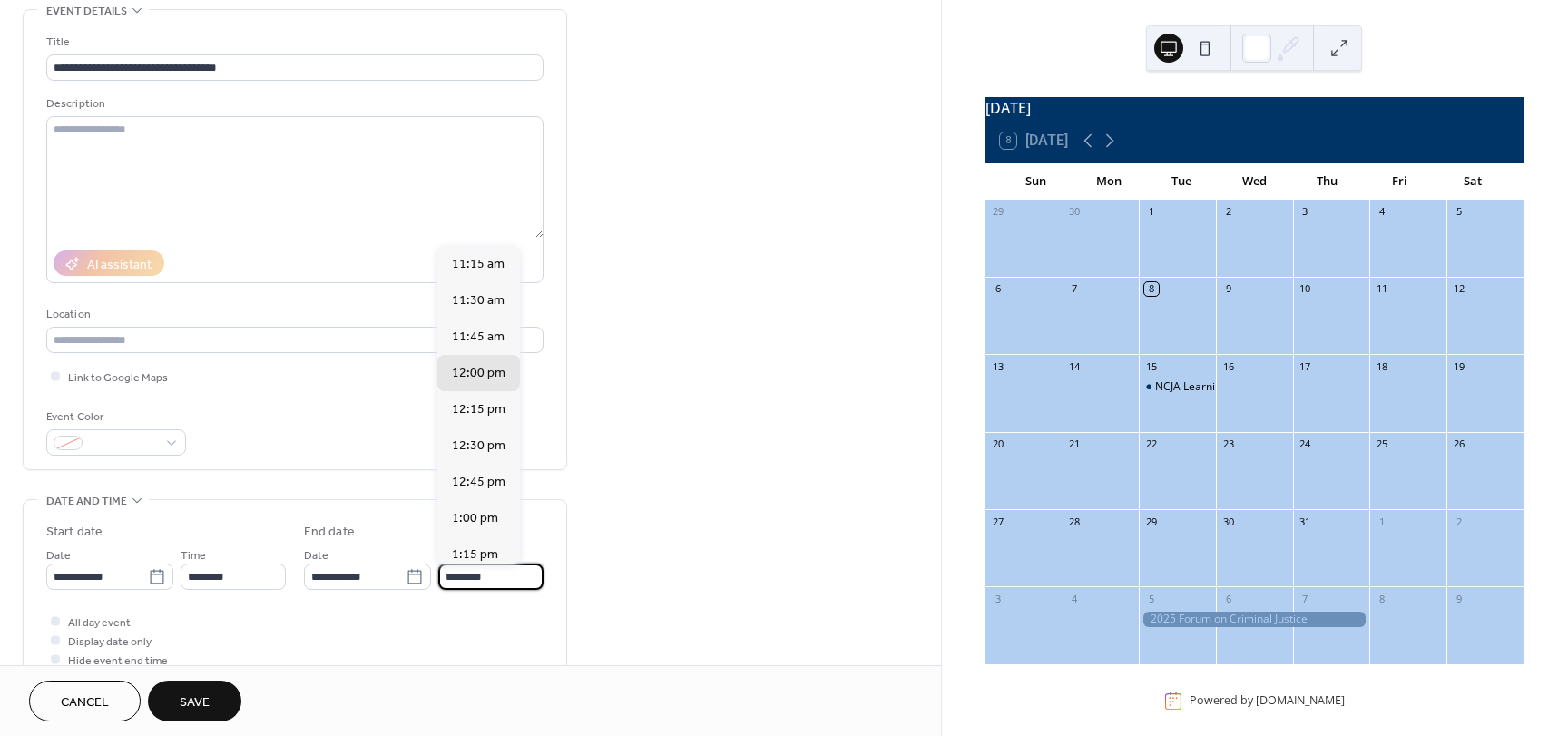 click on "********" at bounding box center (491, 576) 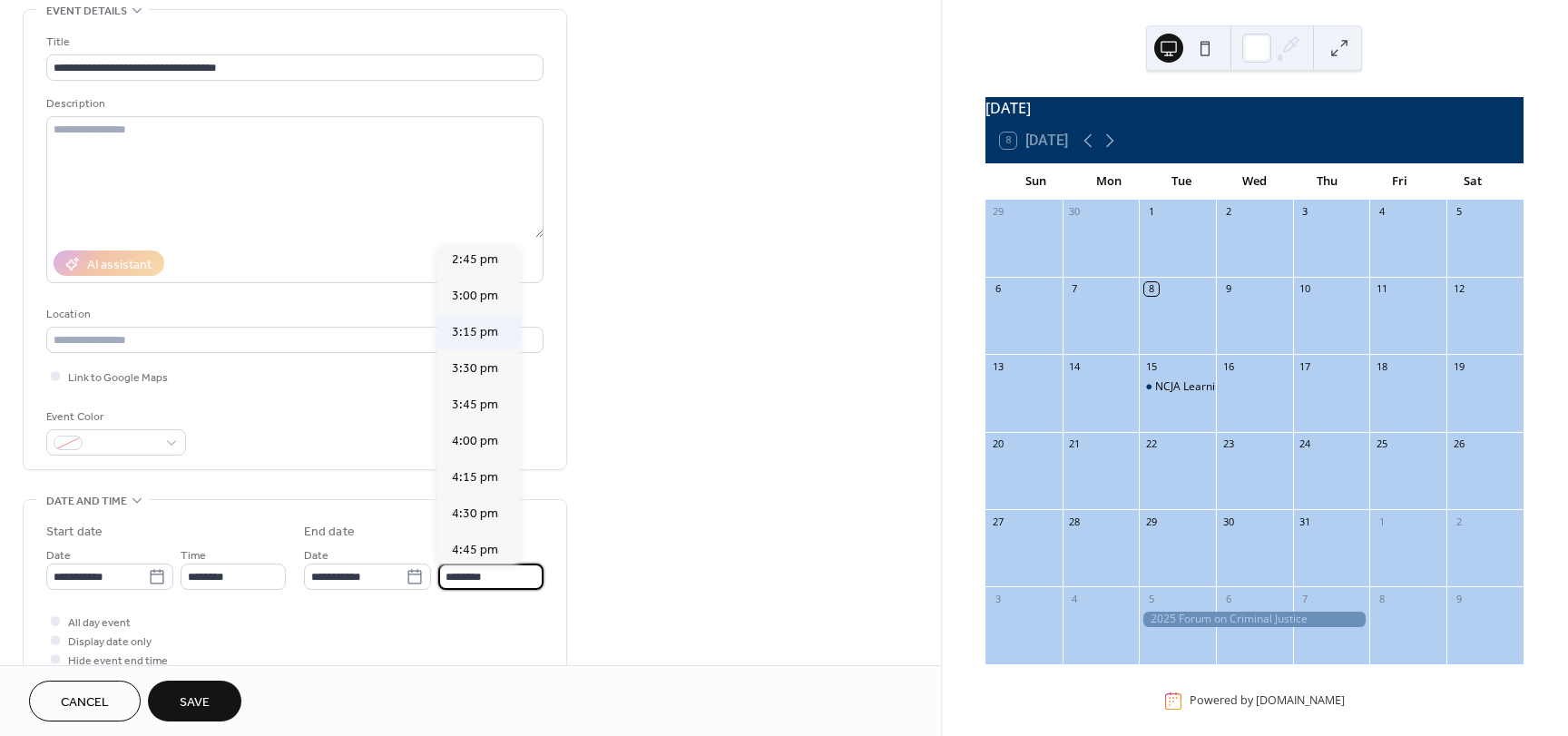 scroll, scrollTop: 545, scrollLeft: 0, axis: vertical 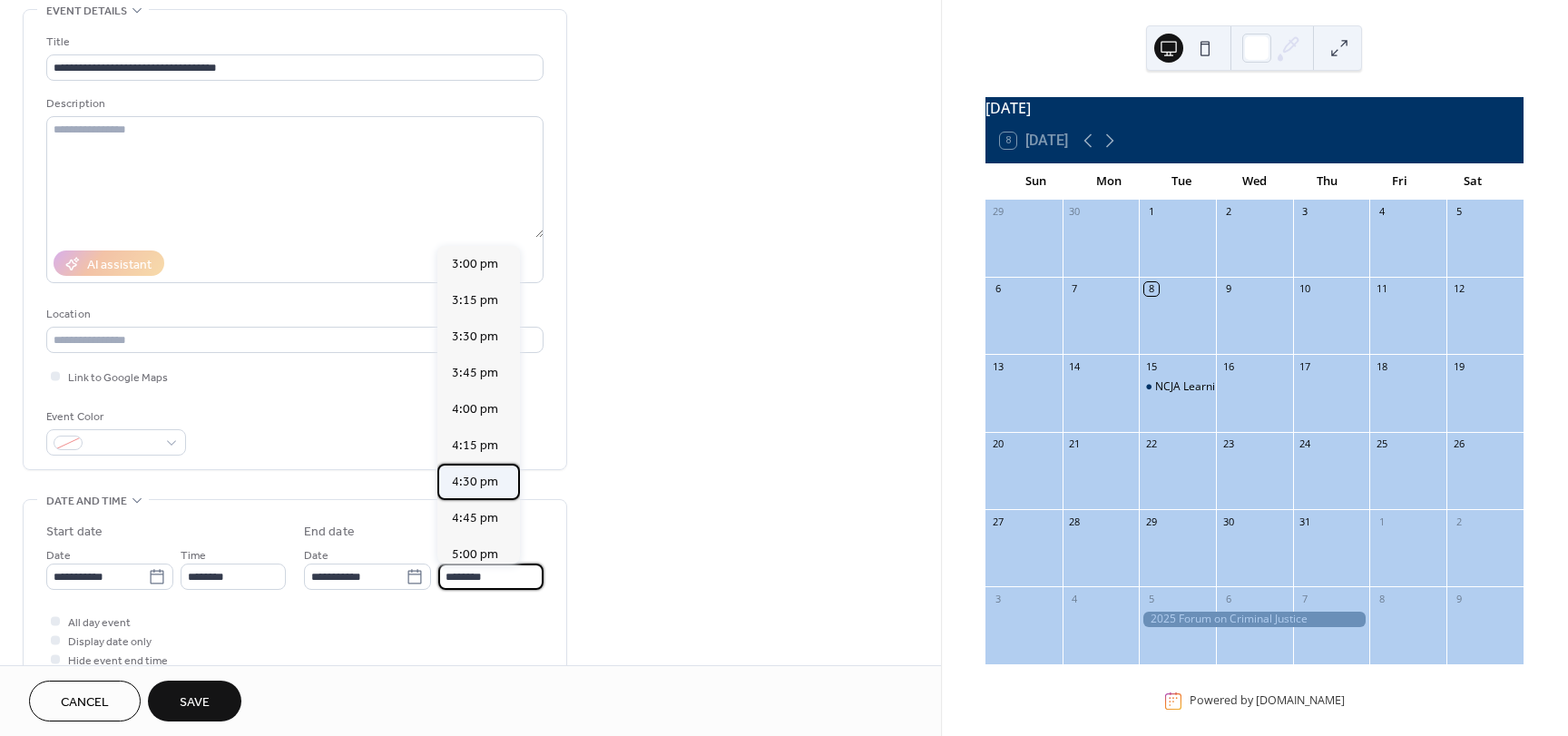 click on "4:30 pm" at bounding box center [475, 482] 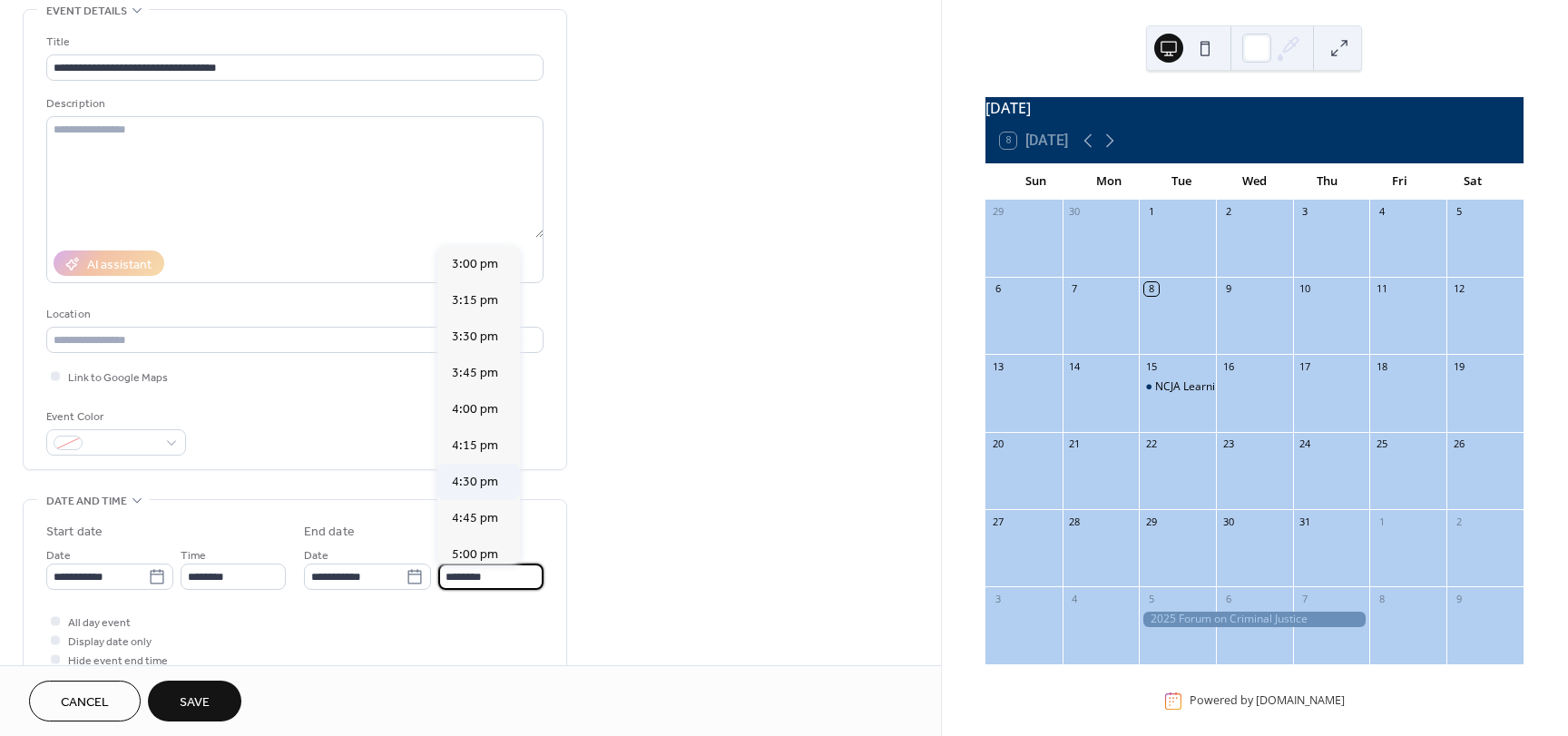 type on "*******" 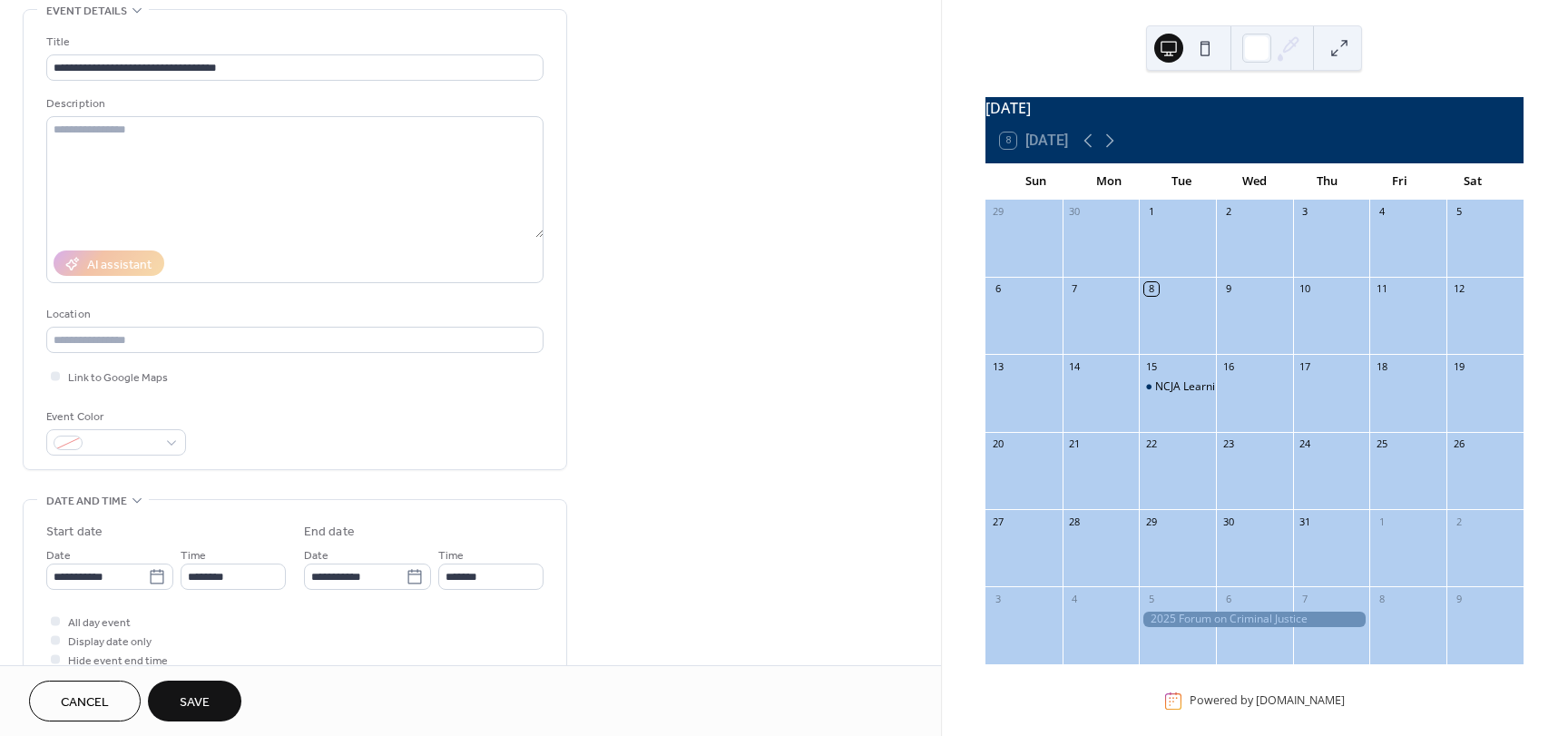click on "**********" at bounding box center [470, 562] 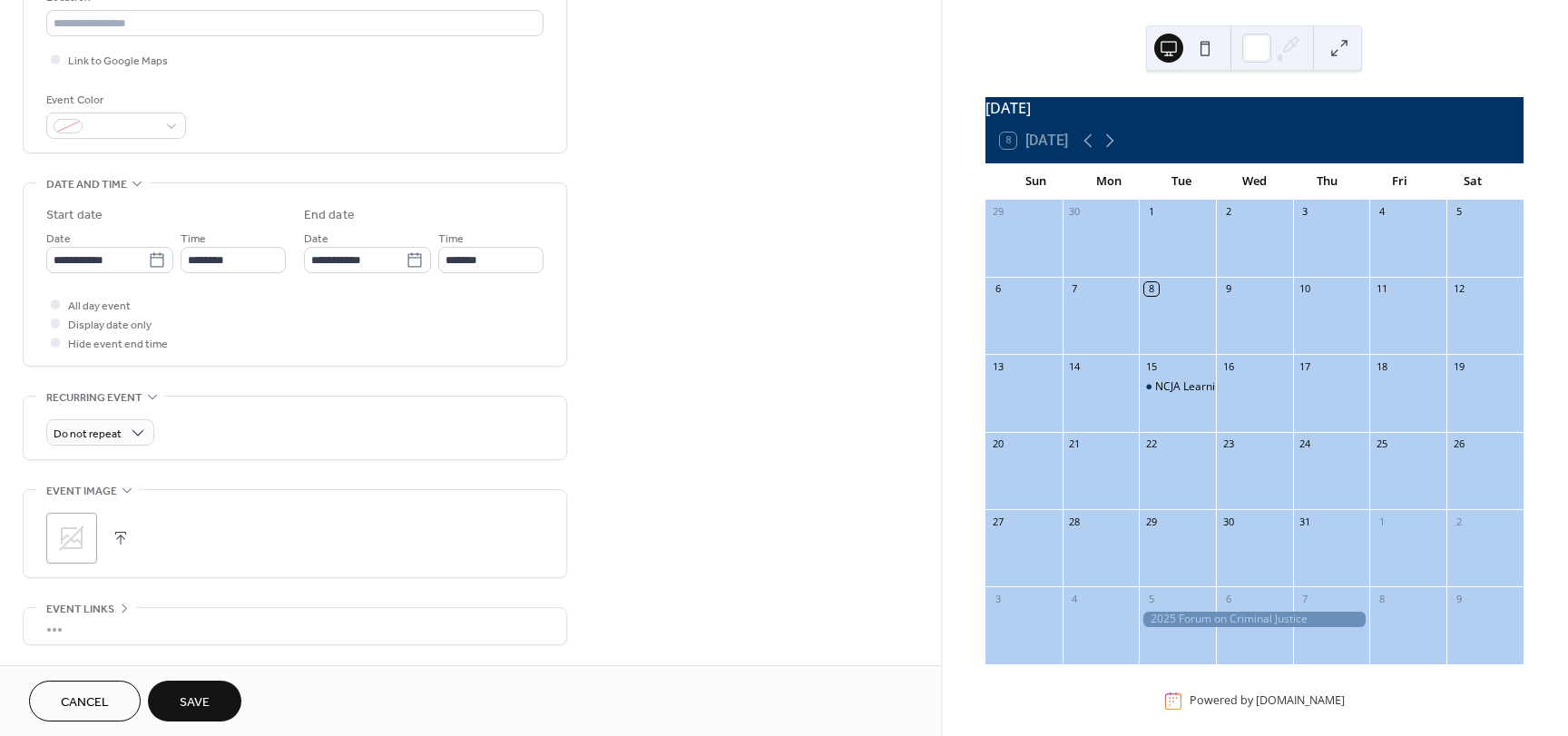 scroll, scrollTop: 540, scrollLeft: 0, axis: vertical 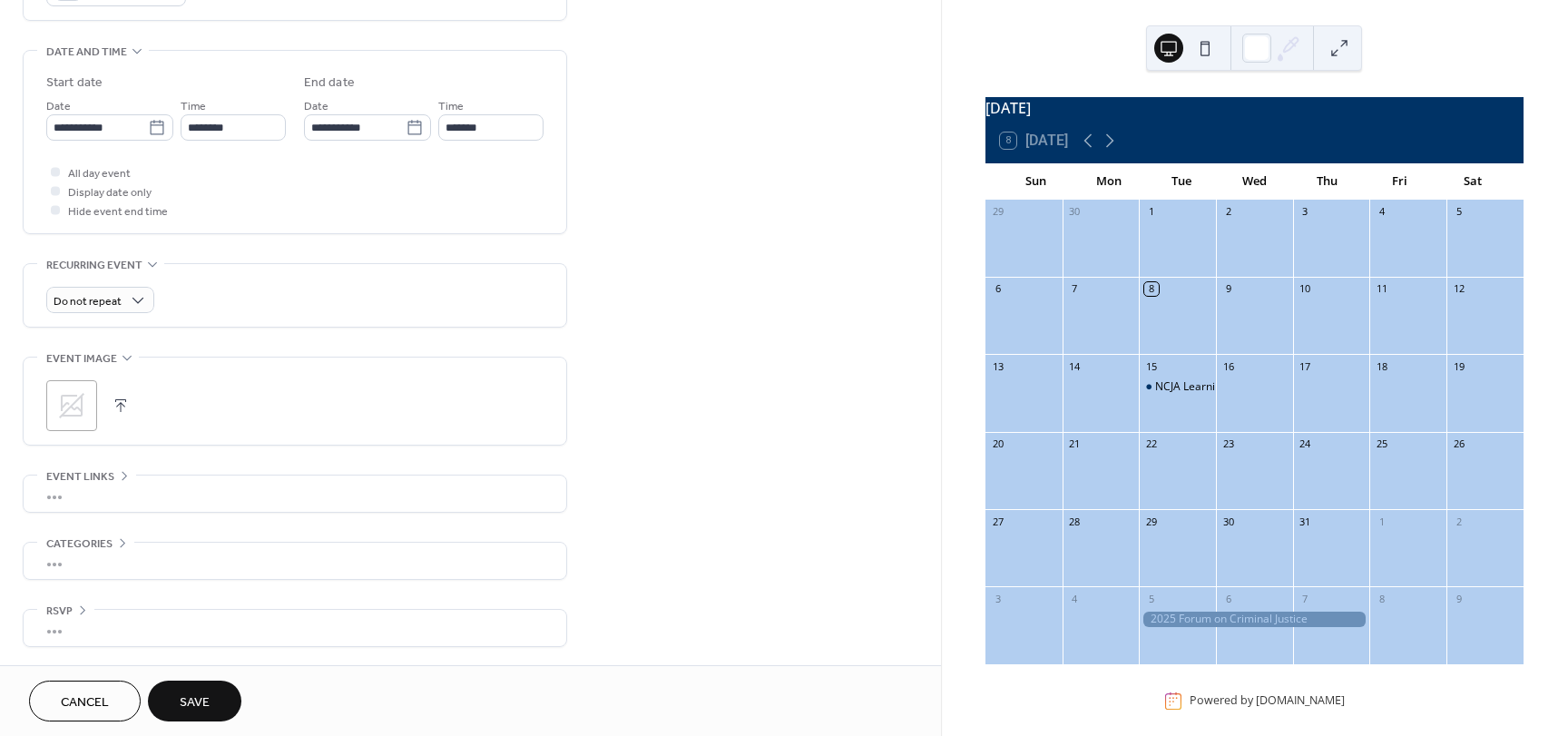 drag, startPoint x: 143, startPoint y: 582, endPoint x: 756, endPoint y: 542, distance: 614.30367 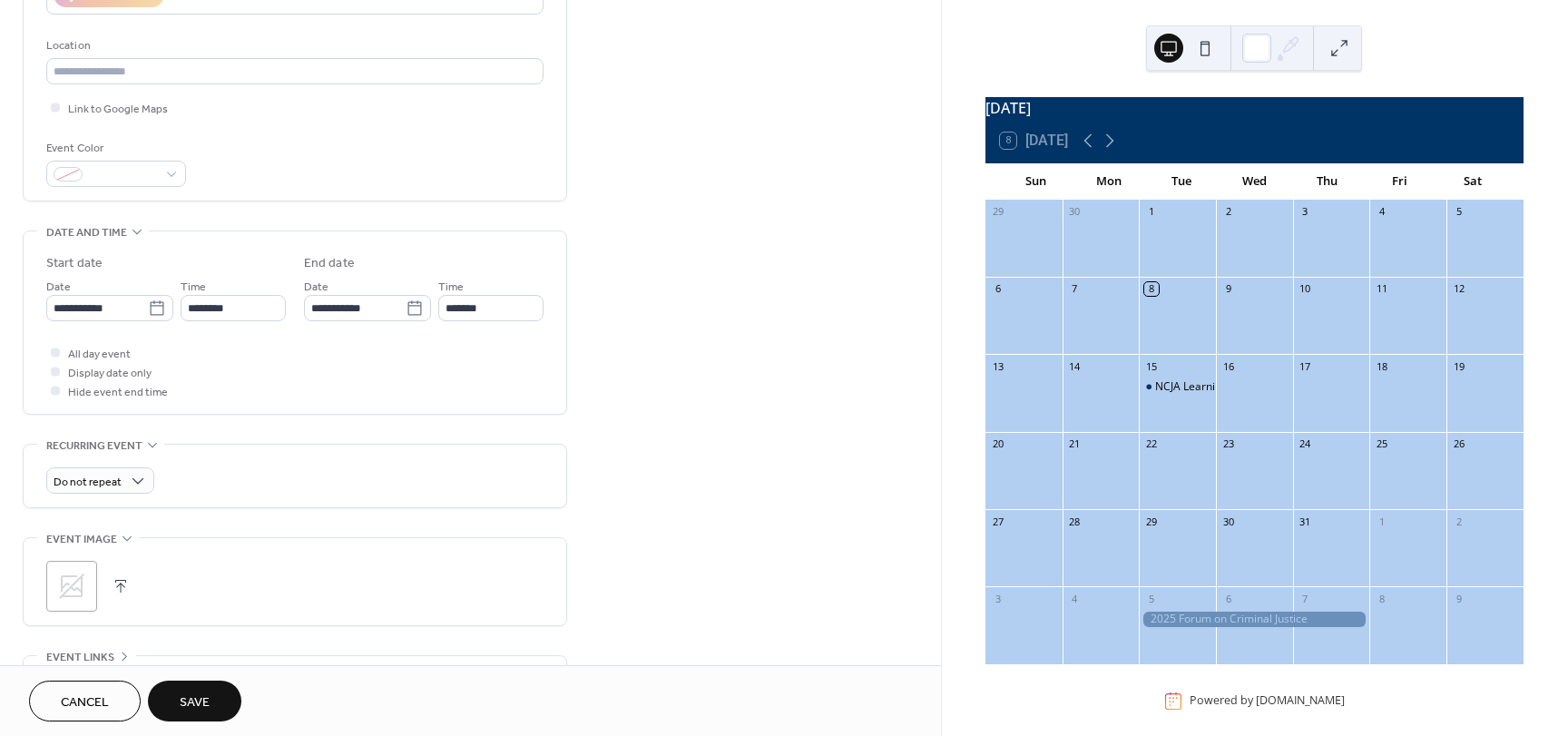 scroll, scrollTop: 268, scrollLeft: 0, axis: vertical 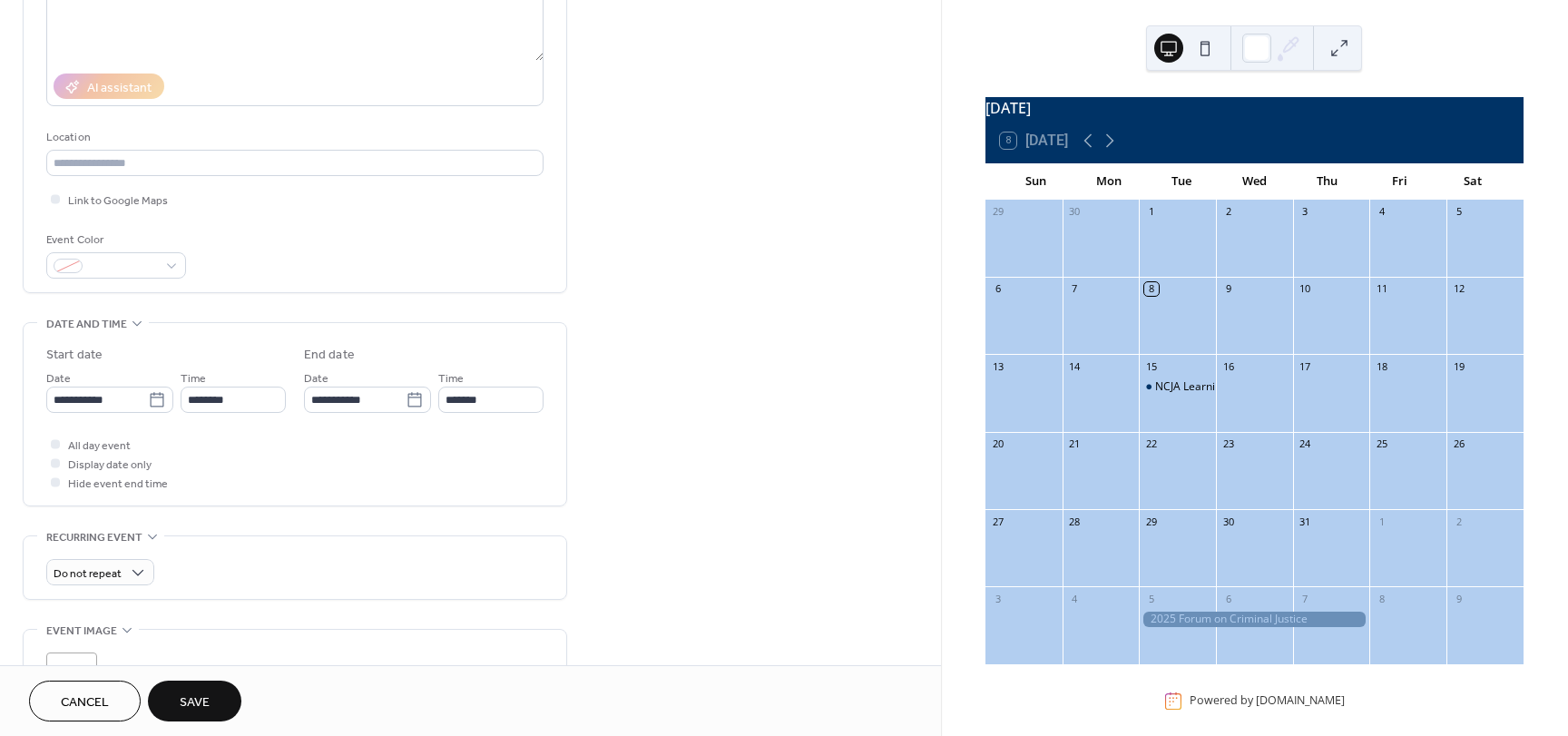 click on "Save" at bounding box center [194, 701] 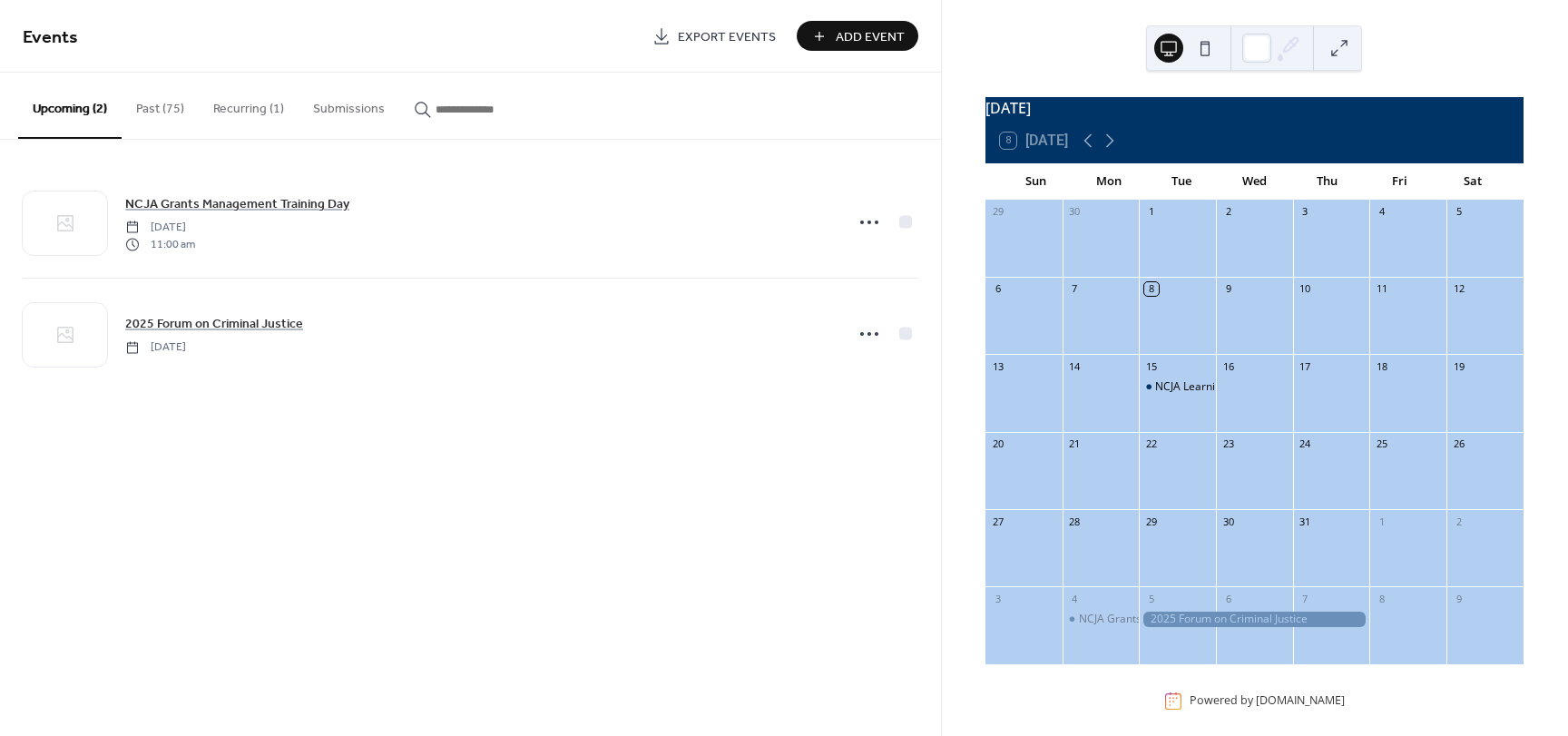 click on "Add Event" at bounding box center [870, 37] 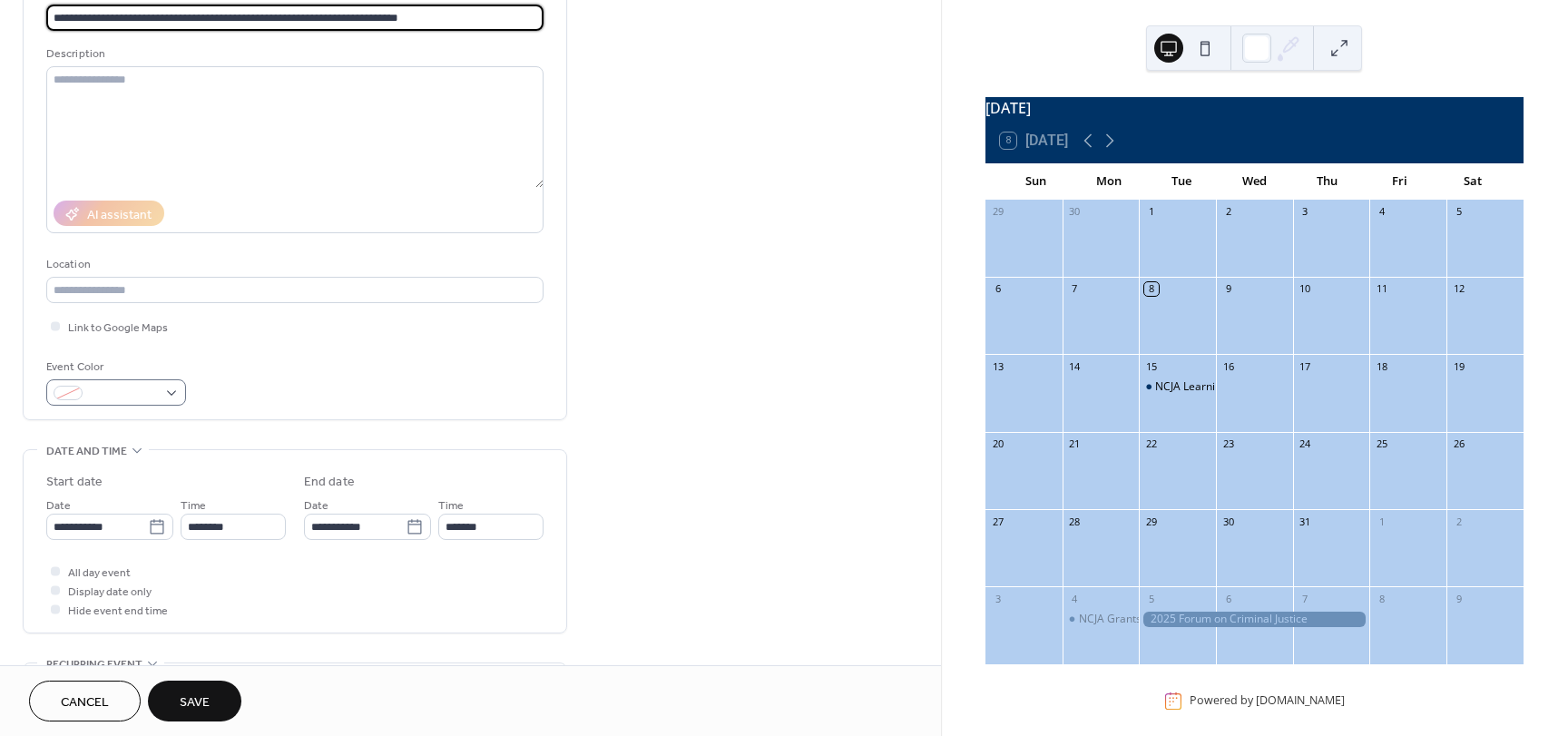 scroll, scrollTop: 272, scrollLeft: 0, axis: vertical 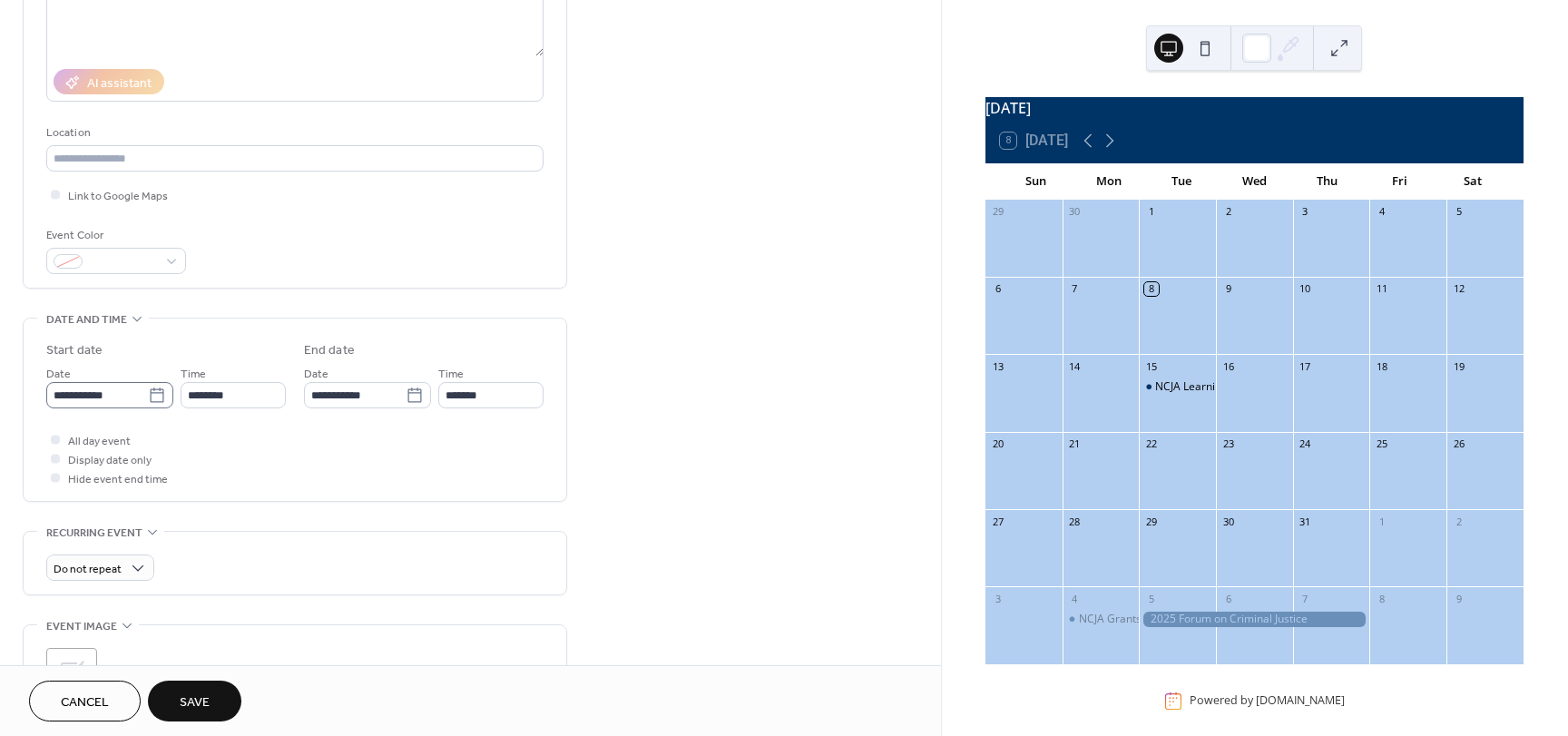 type on "**********" 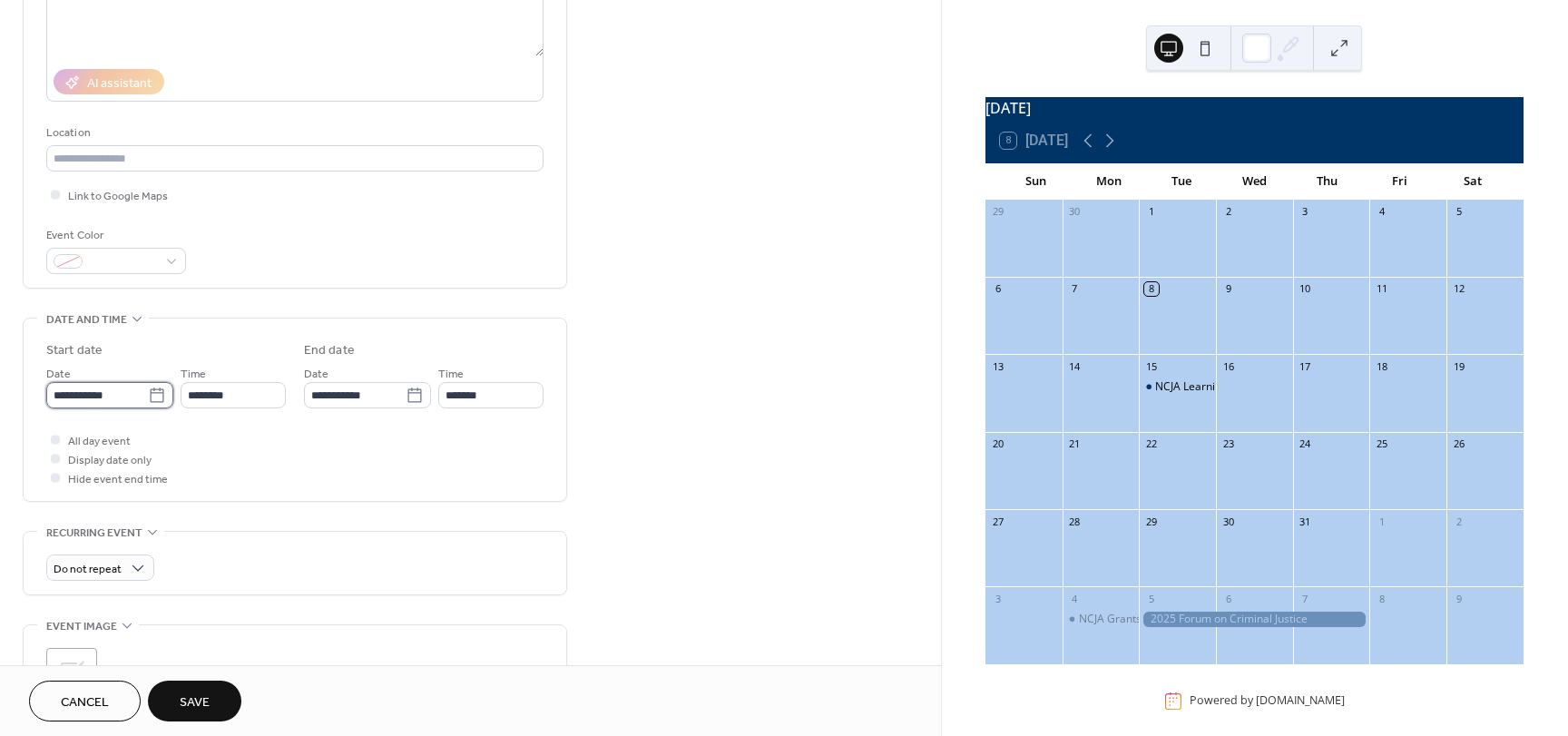 click on "**********" at bounding box center [97, 395] 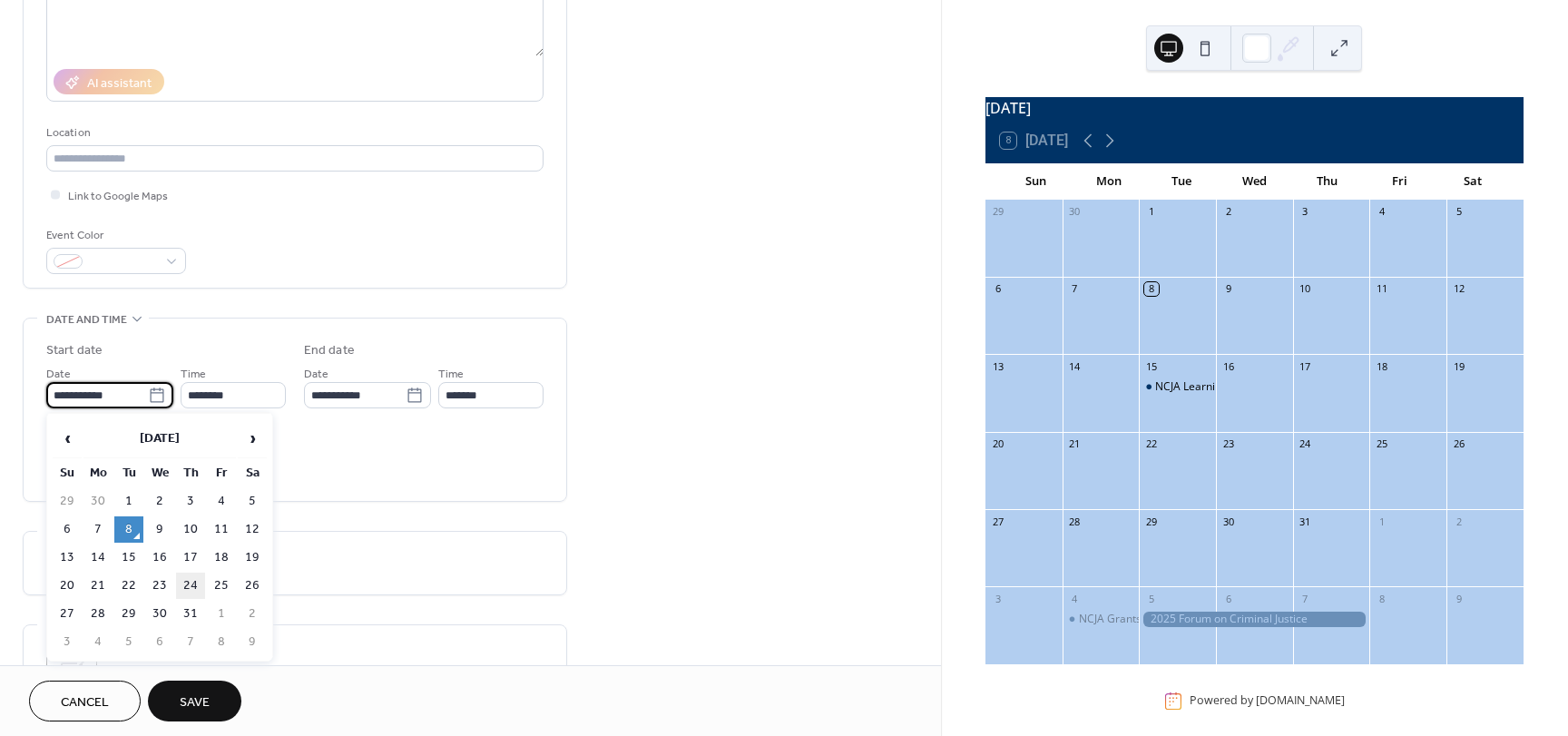 click on "24" at bounding box center (191, 585) 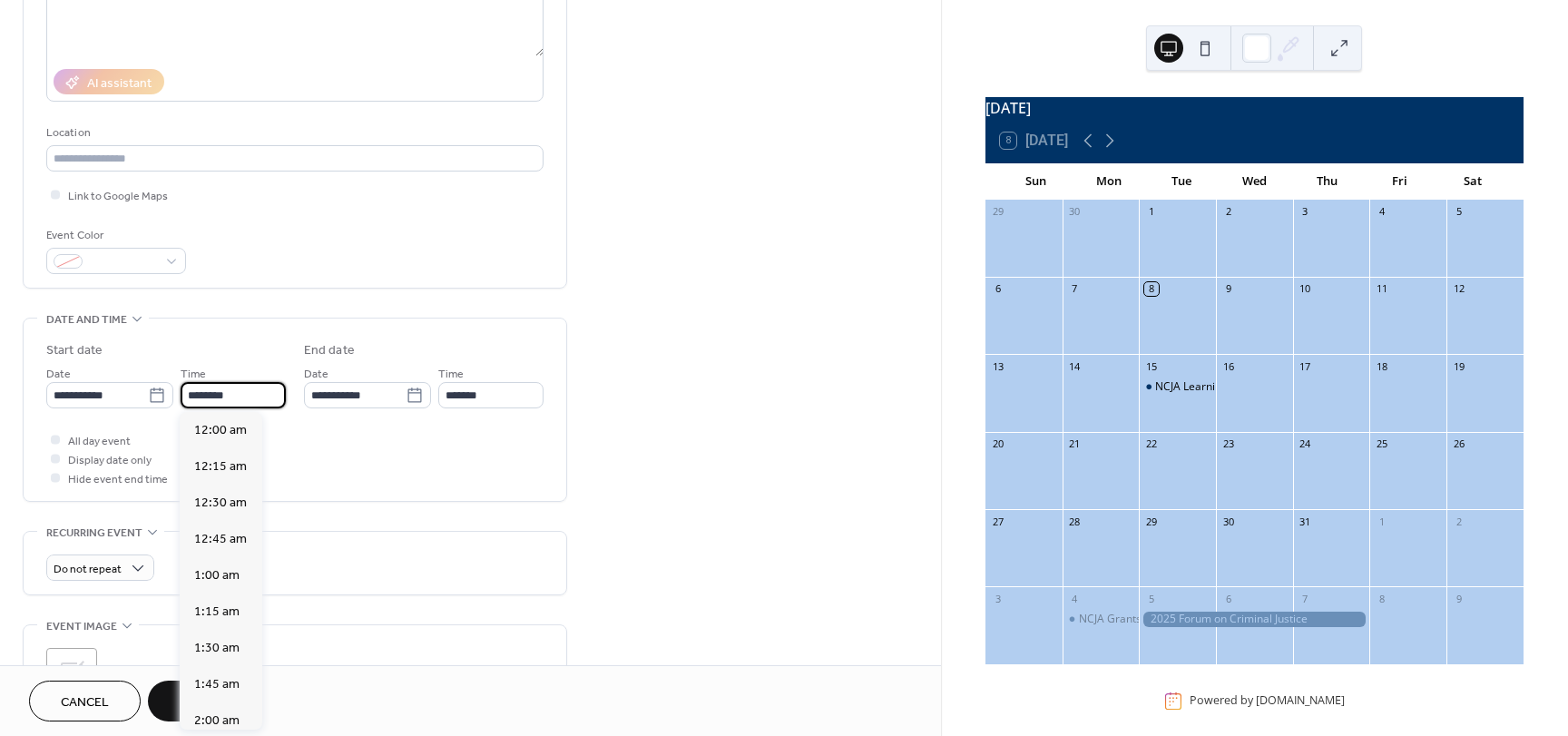 click on "********" at bounding box center (233, 395) 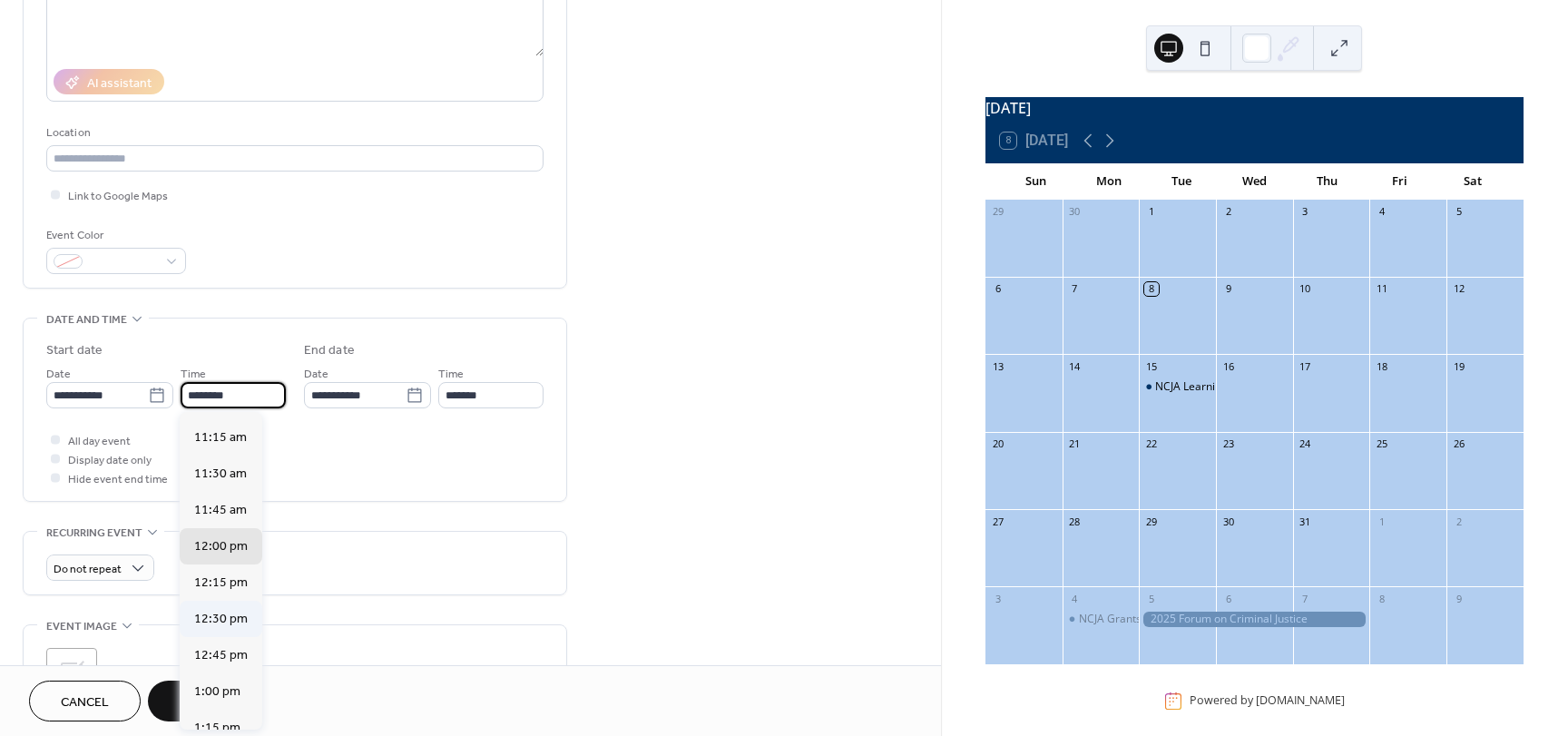 scroll, scrollTop: 1604, scrollLeft: 0, axis: vertical 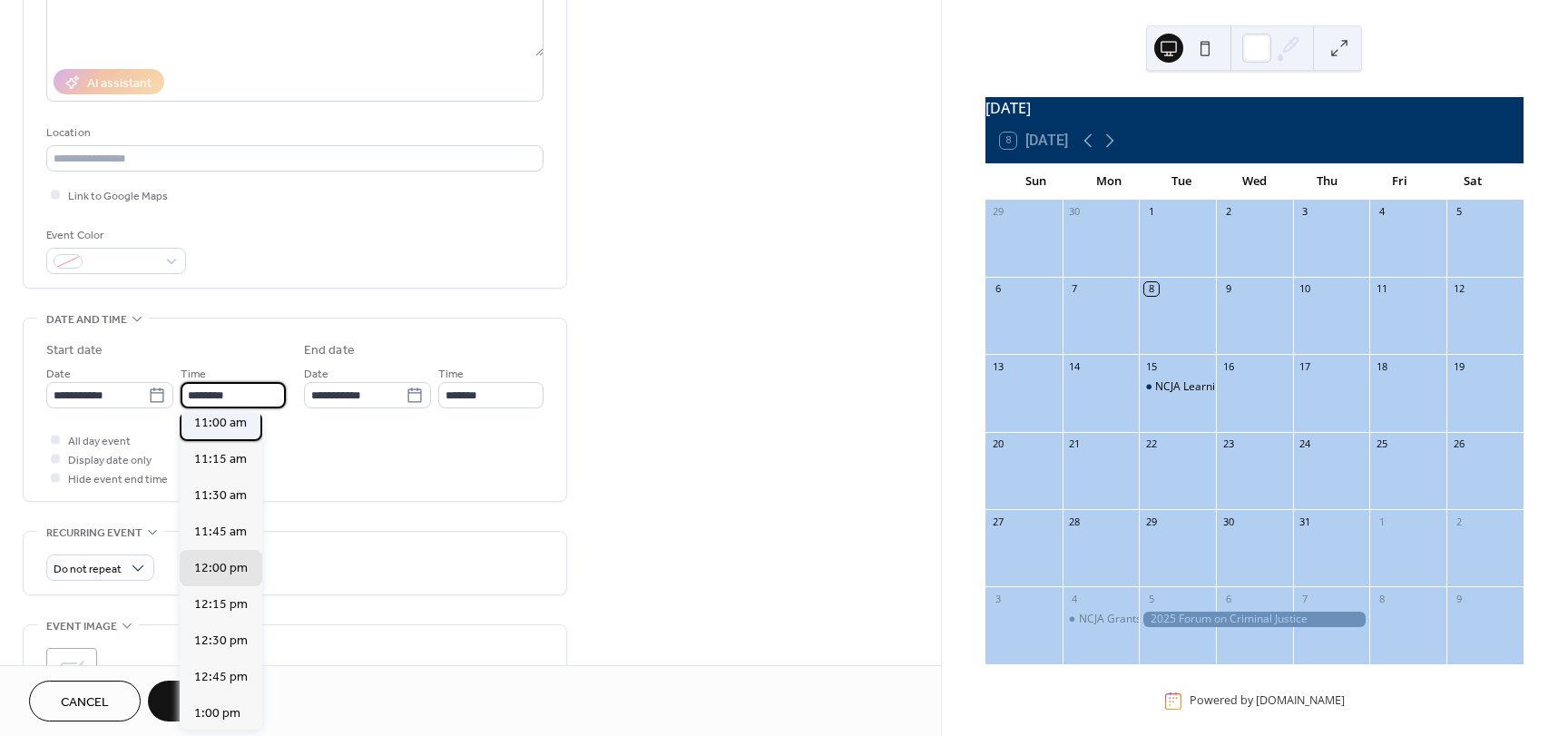click on "11:00 am" at bounding box center (220, 423) 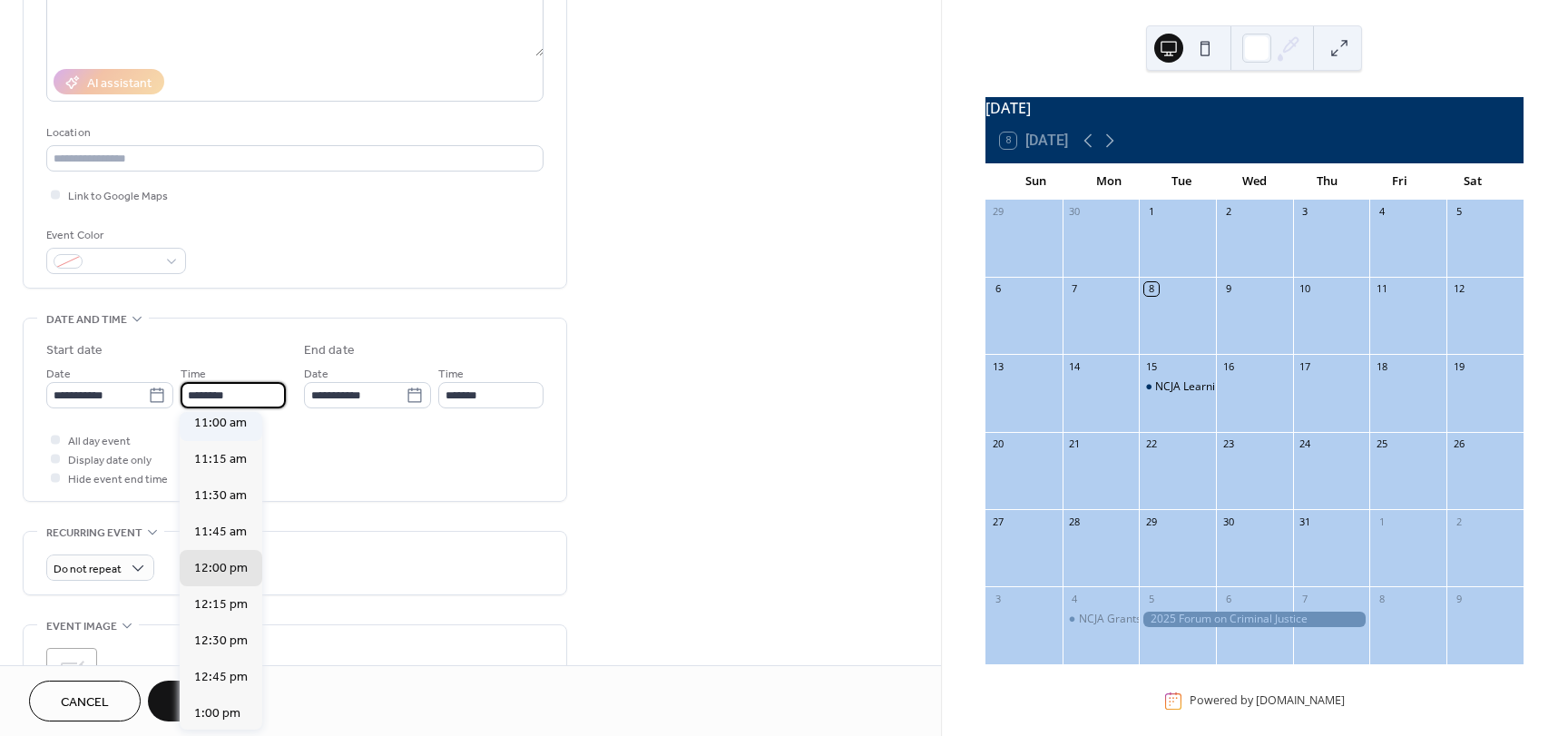 type on "********" 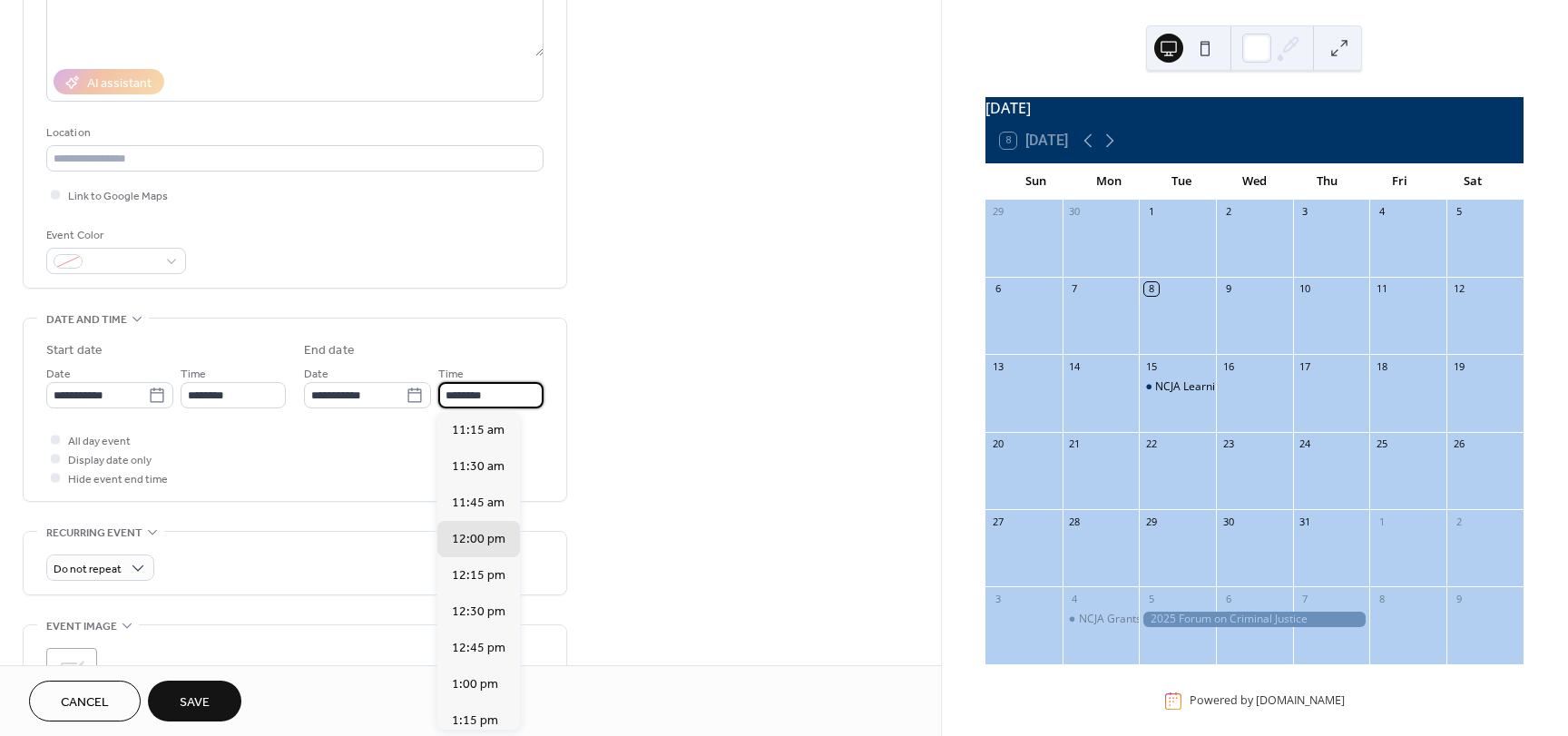 click on "********" at bounding box center (491, 395) 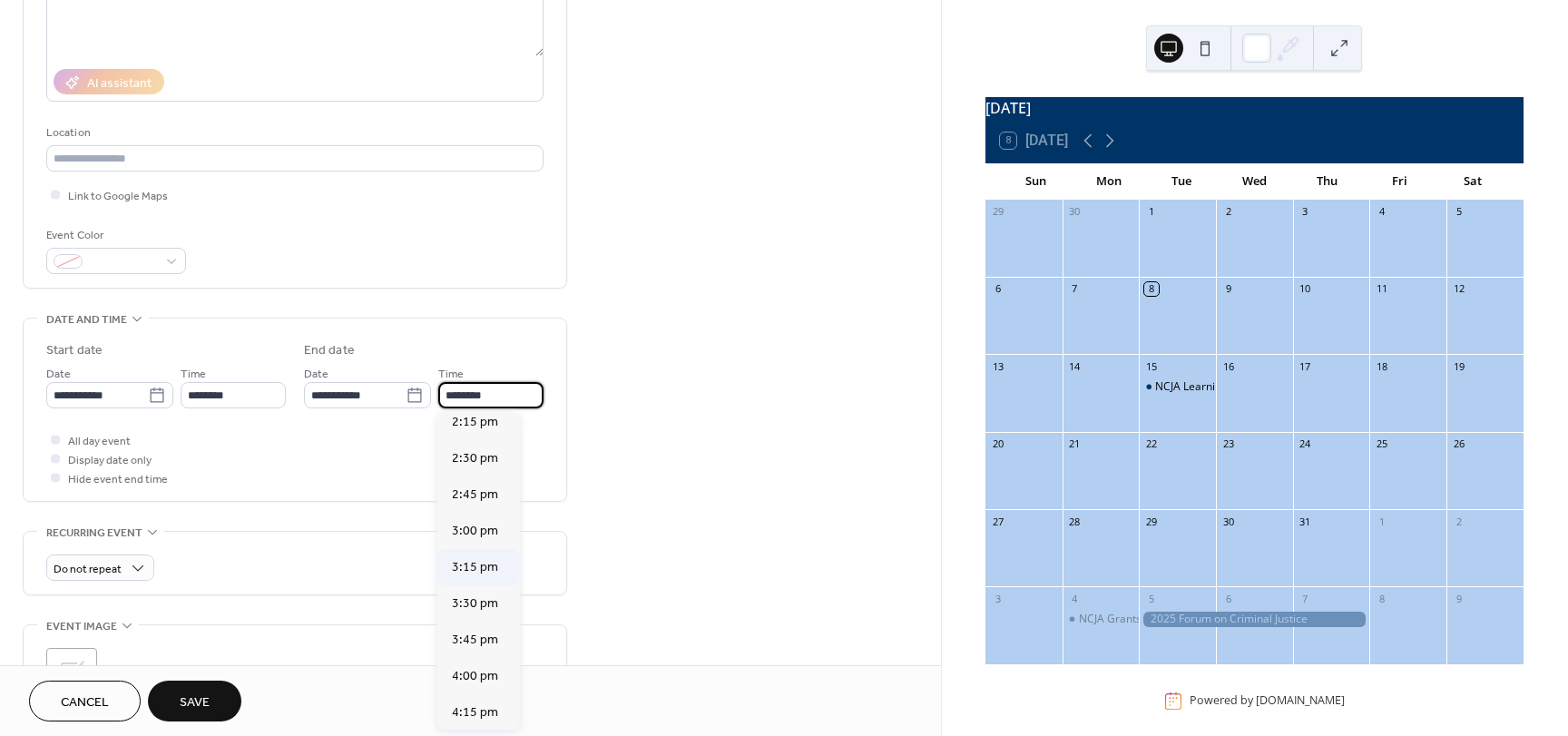 scroll, scrollTop: 454, scrollLeft: 0, axis: vertical 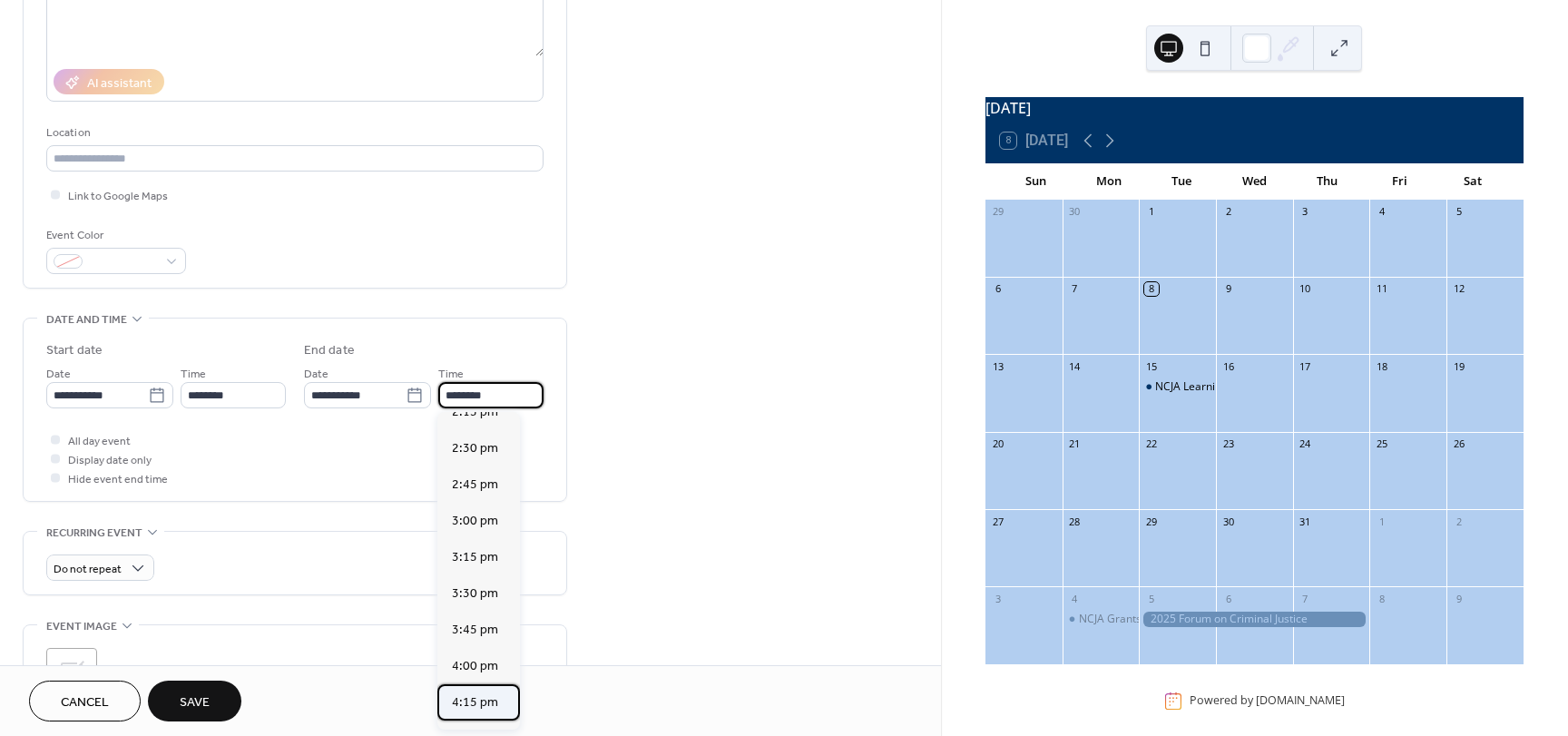 click on "4:15 pm" at bounding box center (475, 702) 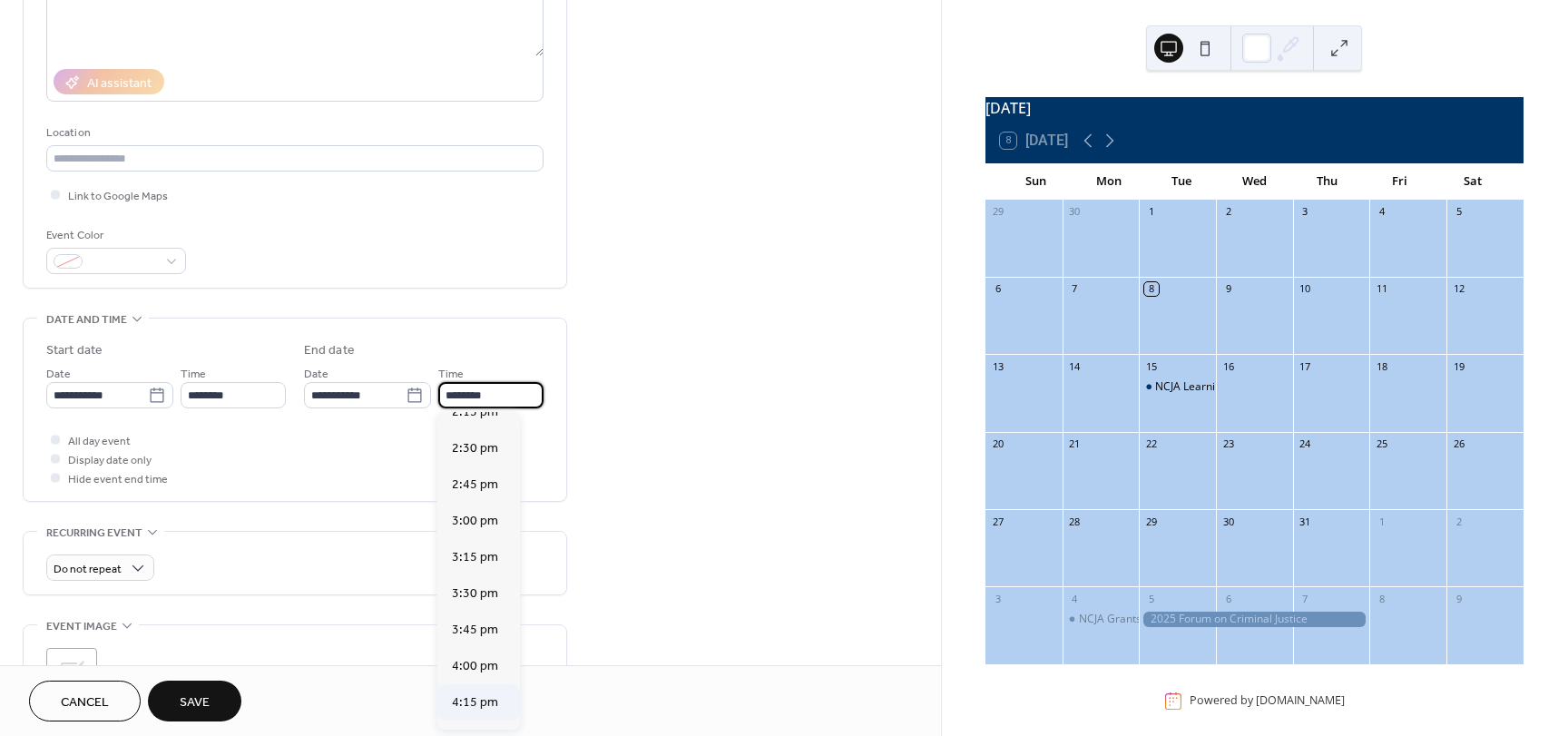 type on "*******" 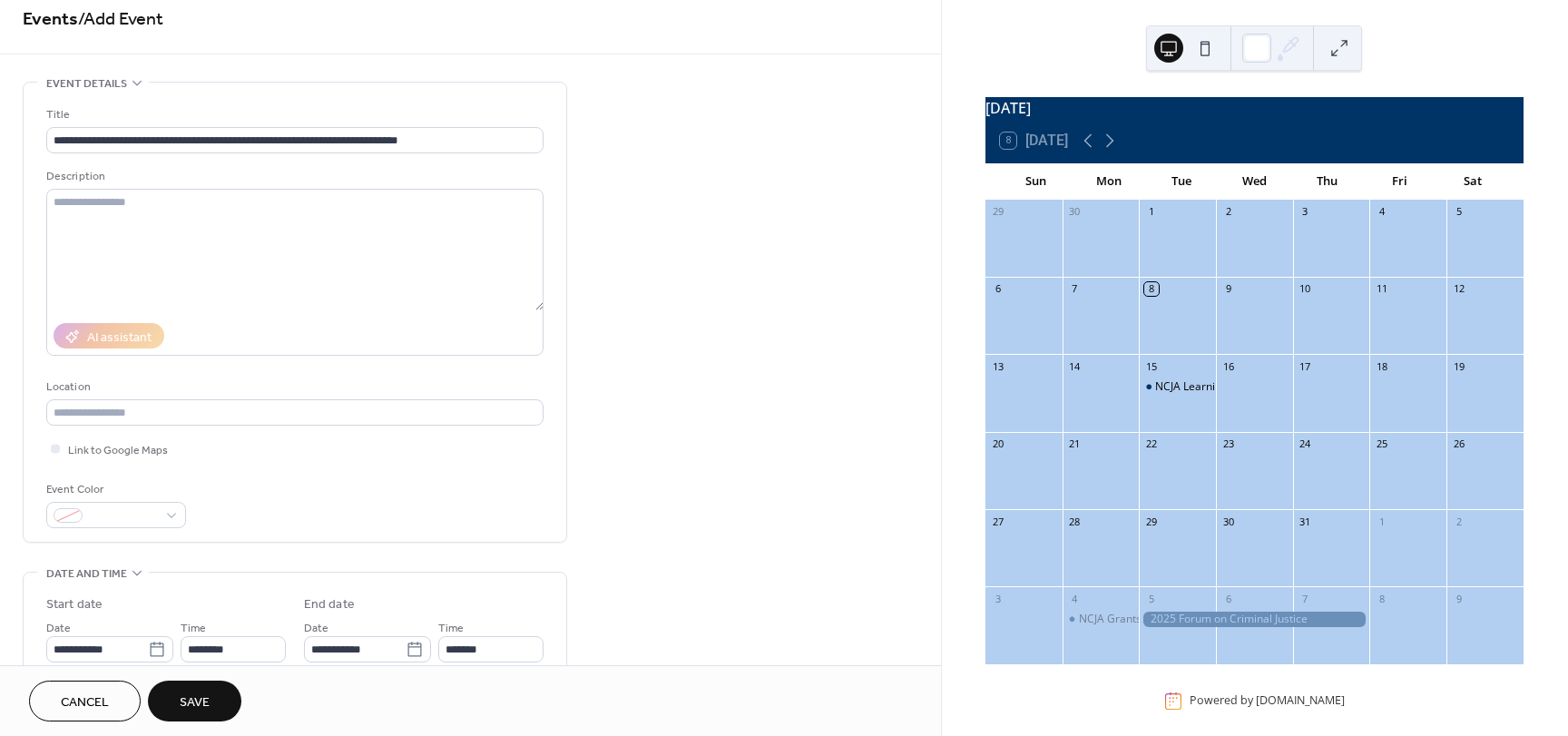 scroll, scrollTop: 0, scrollLeft: 0, axis: both 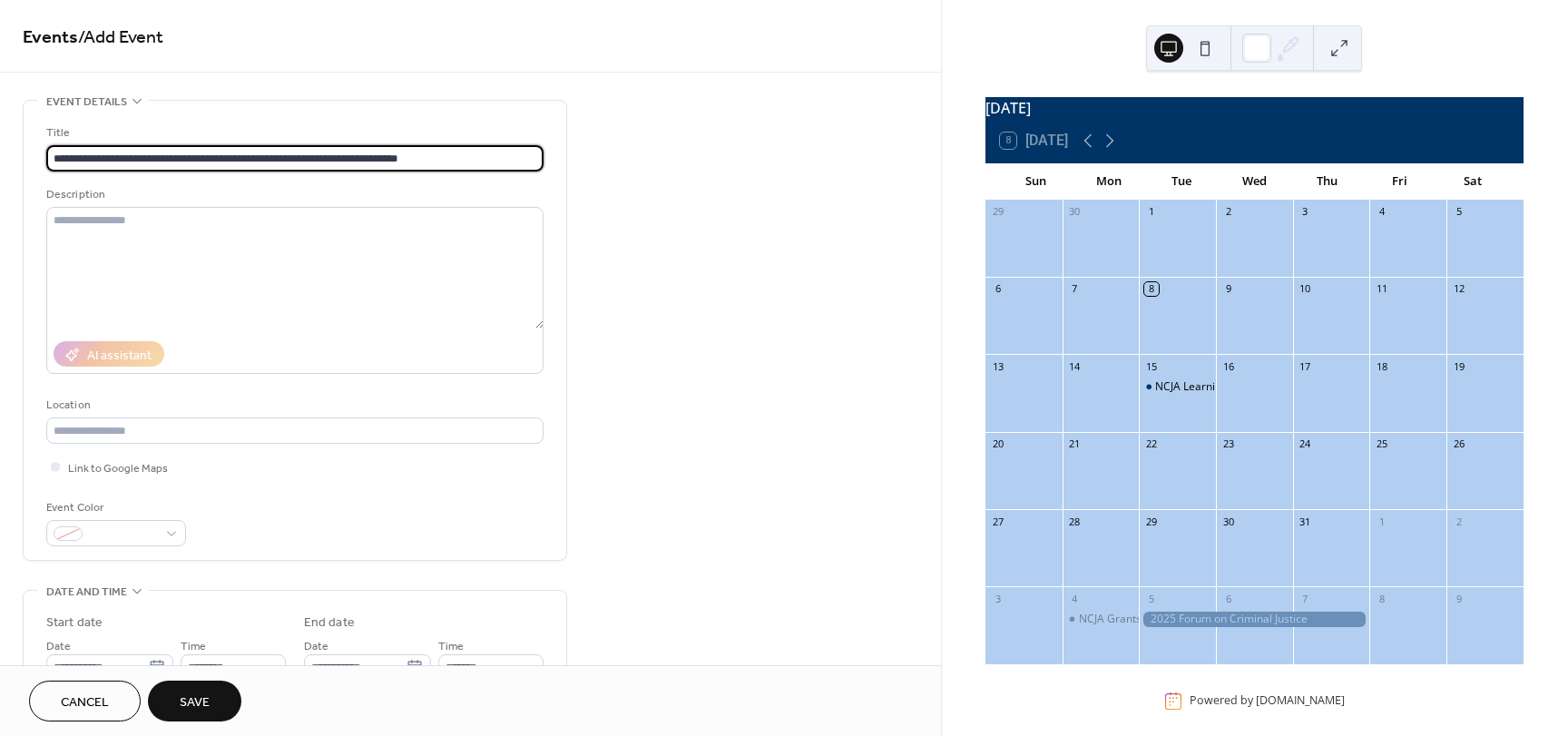 drag, startPoint x: 441, startPoint y: 155, endPoint x: -16, endPoint y: 151, distance: 457.0175 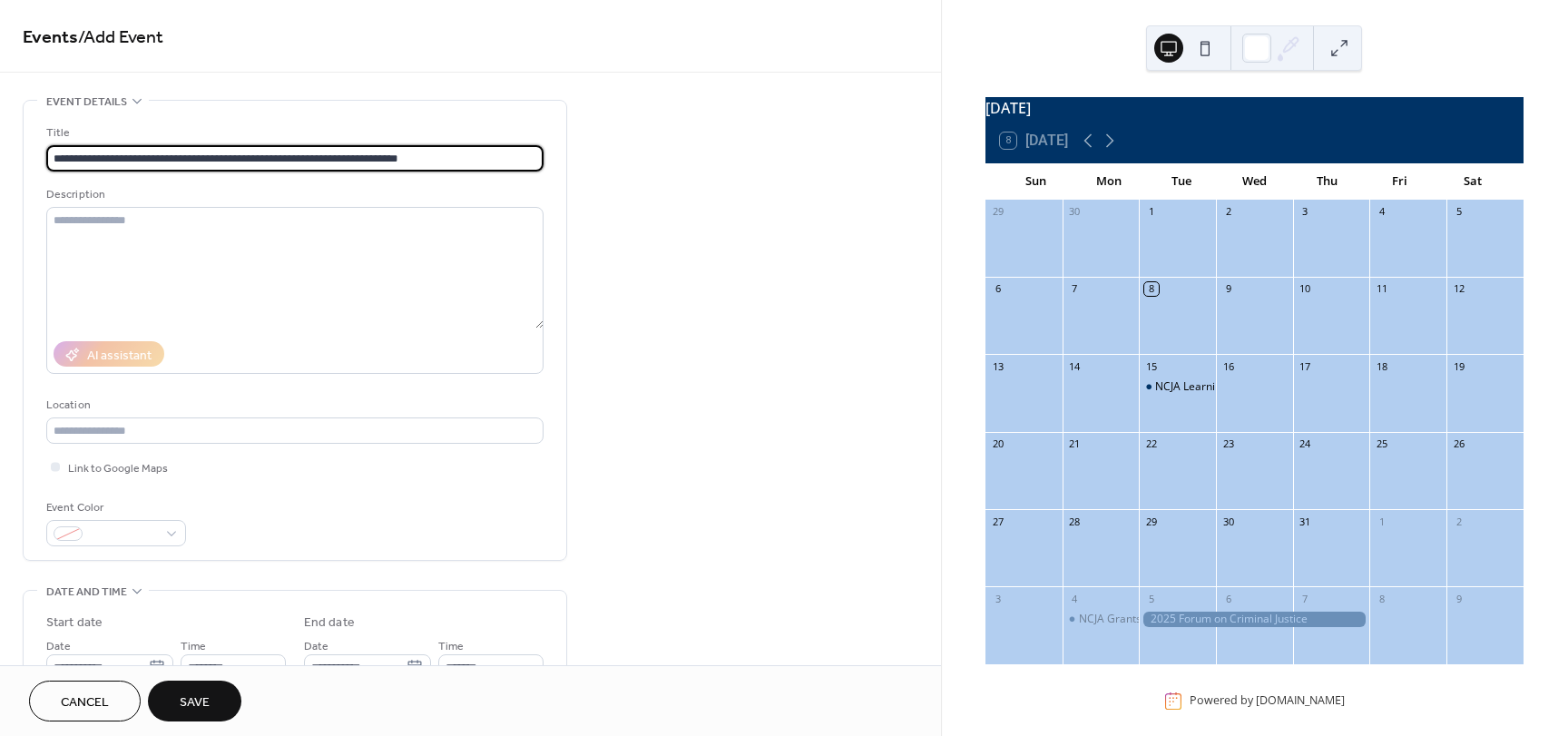 click on "**********" at bounding box center (784, 368) 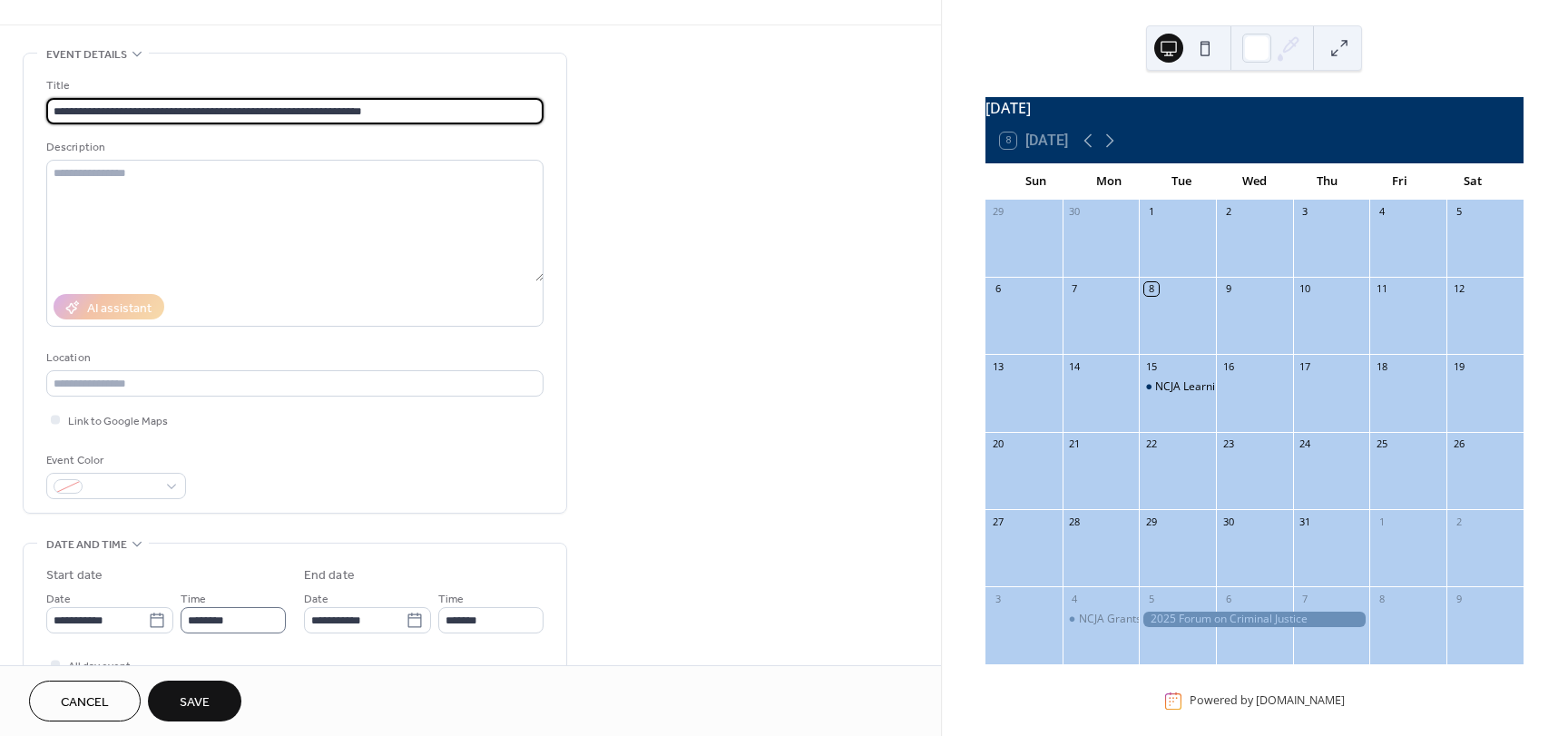 scroll, scrollTop: 91, scrollLeft: 0, axis: vertical 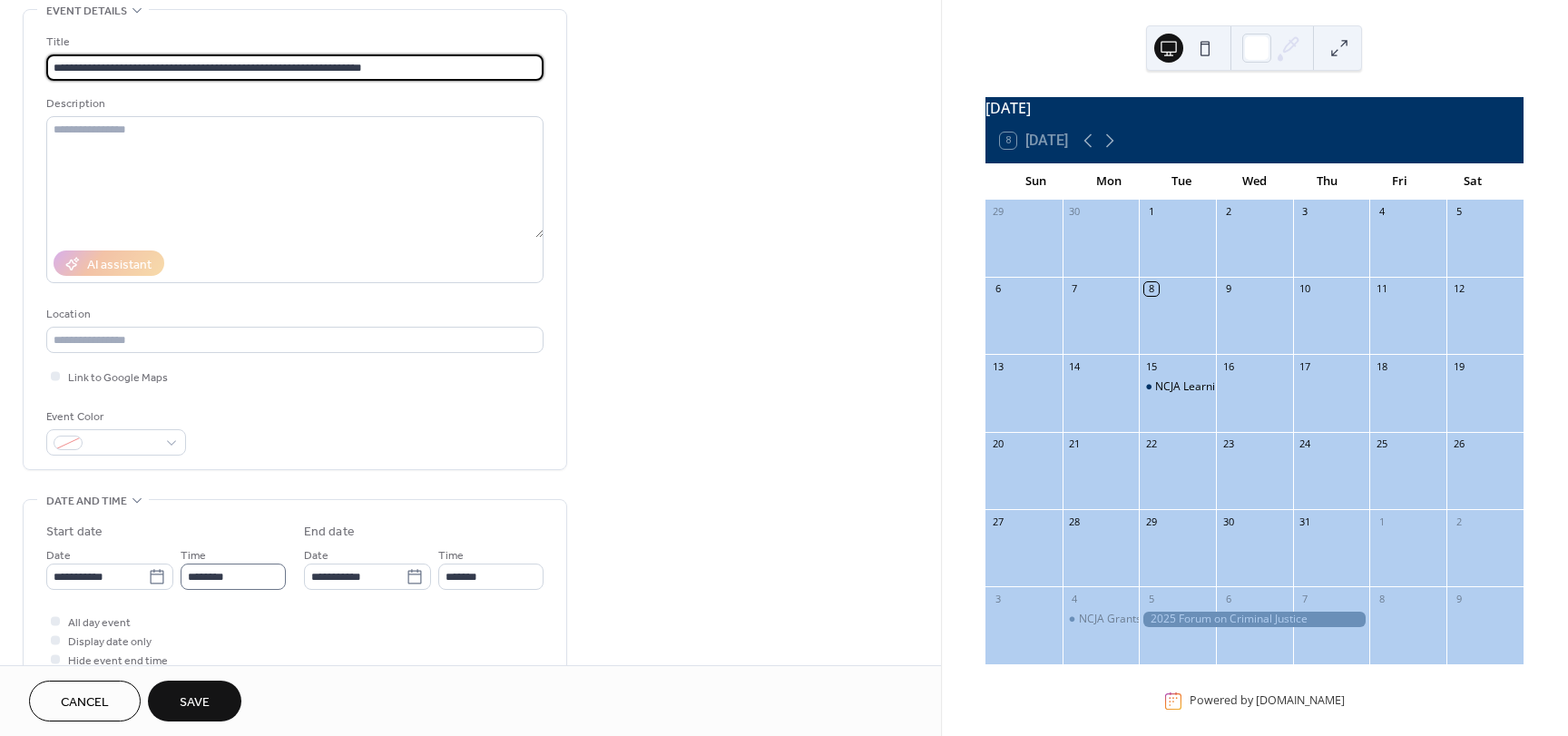 type on "**********" 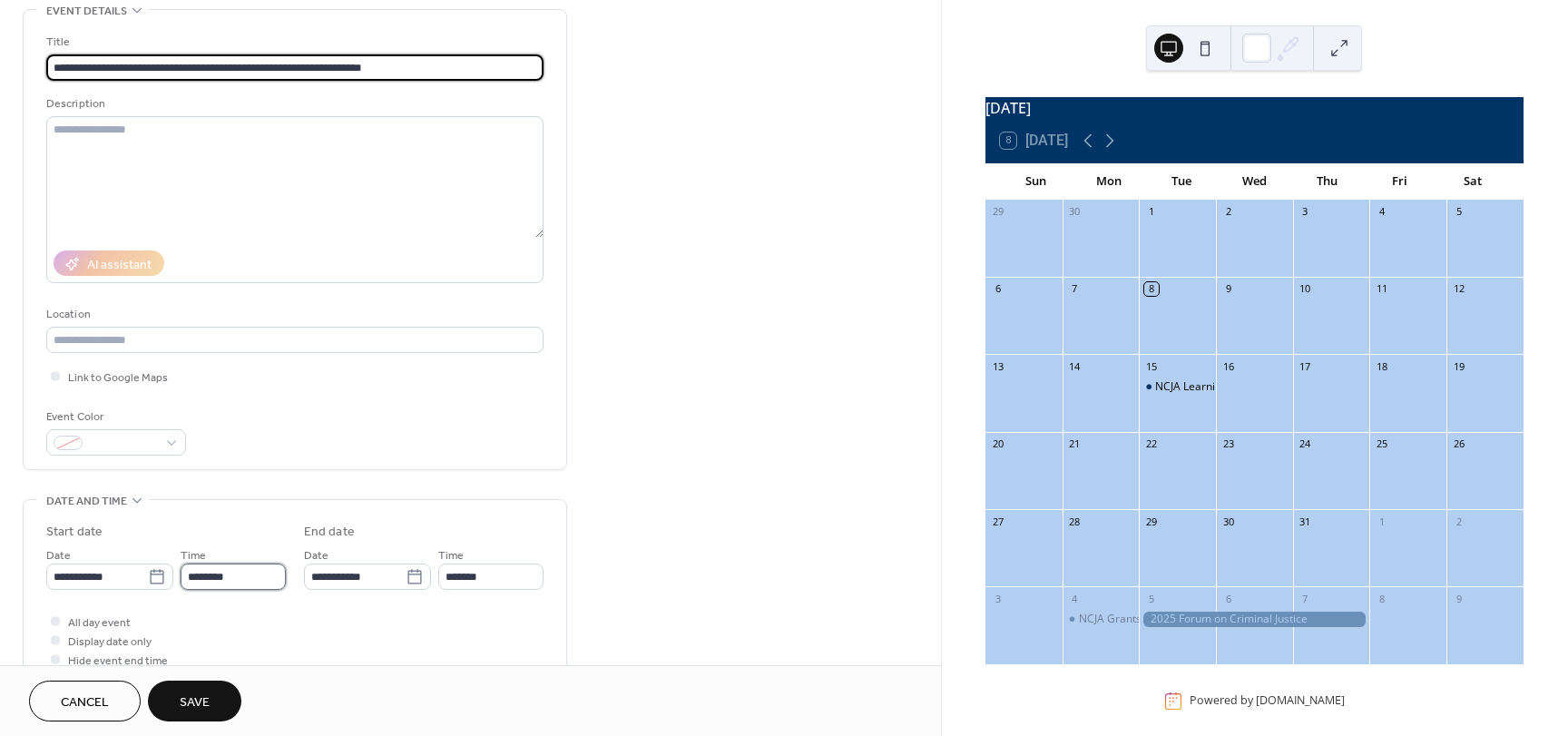 click on "********" at bounding box center [233, 576] 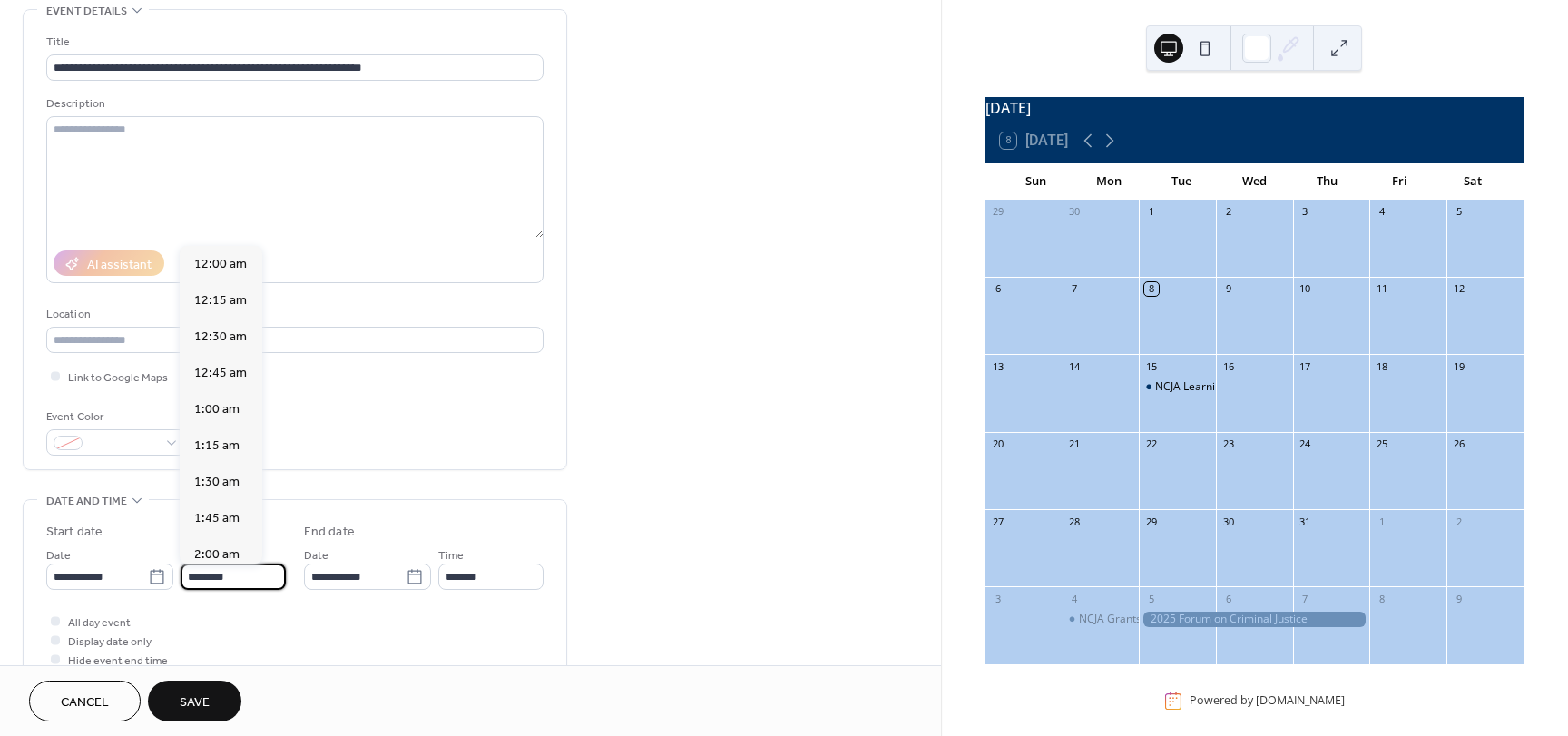 scroll, scrollTop: 1637, scrollLeft: 0, axis: vertical 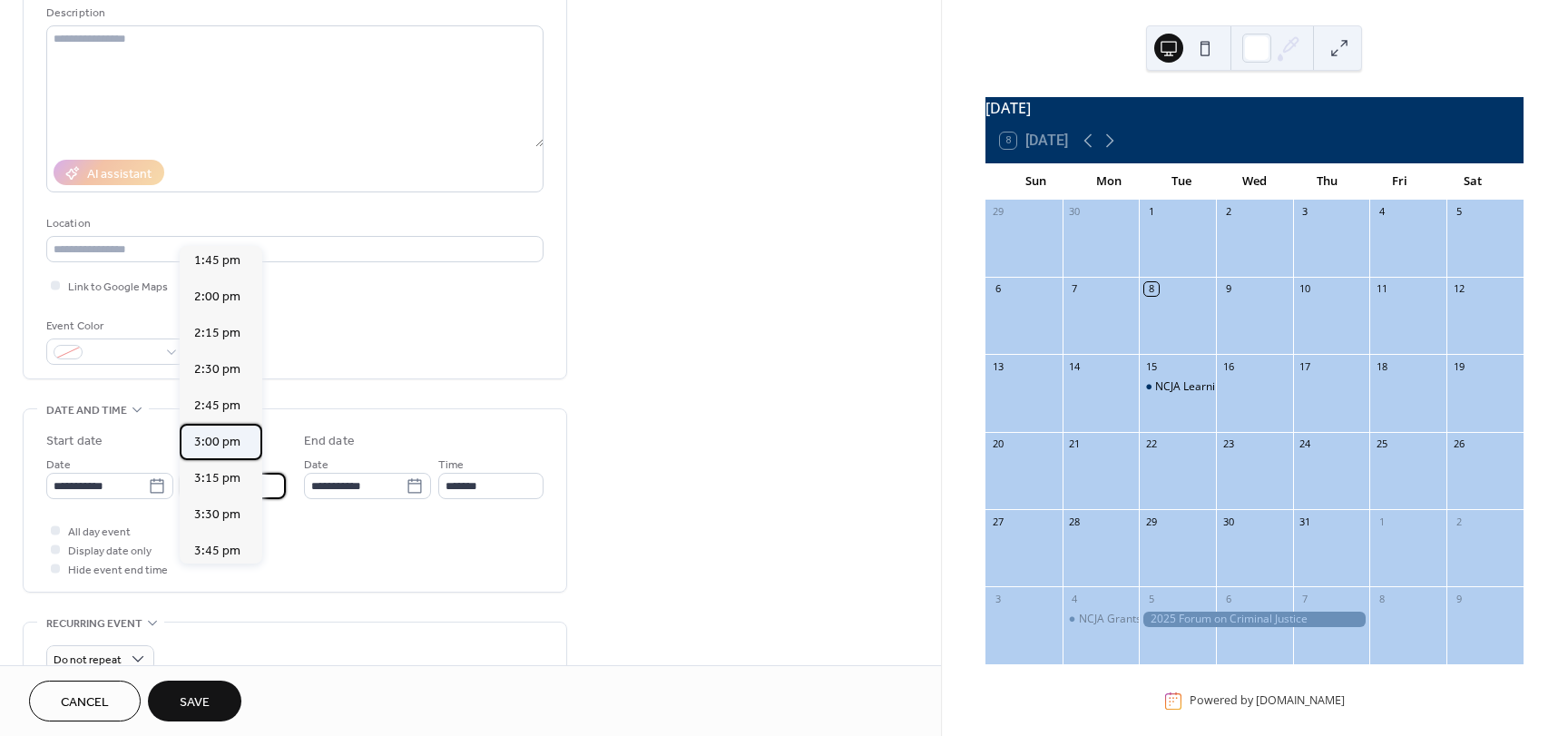 click on "3:00 pm" at bounding box center [217, 442] 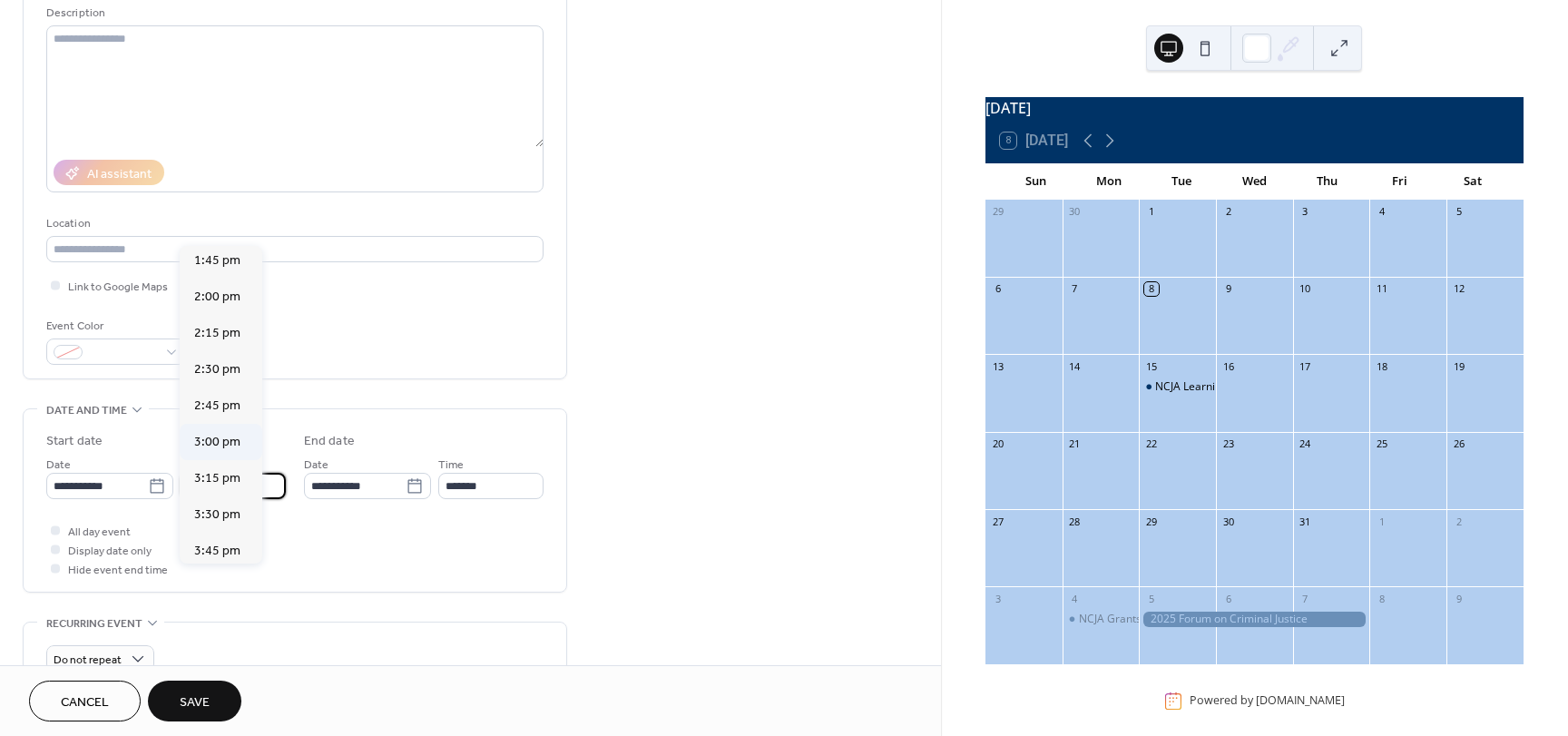 type on "*******" 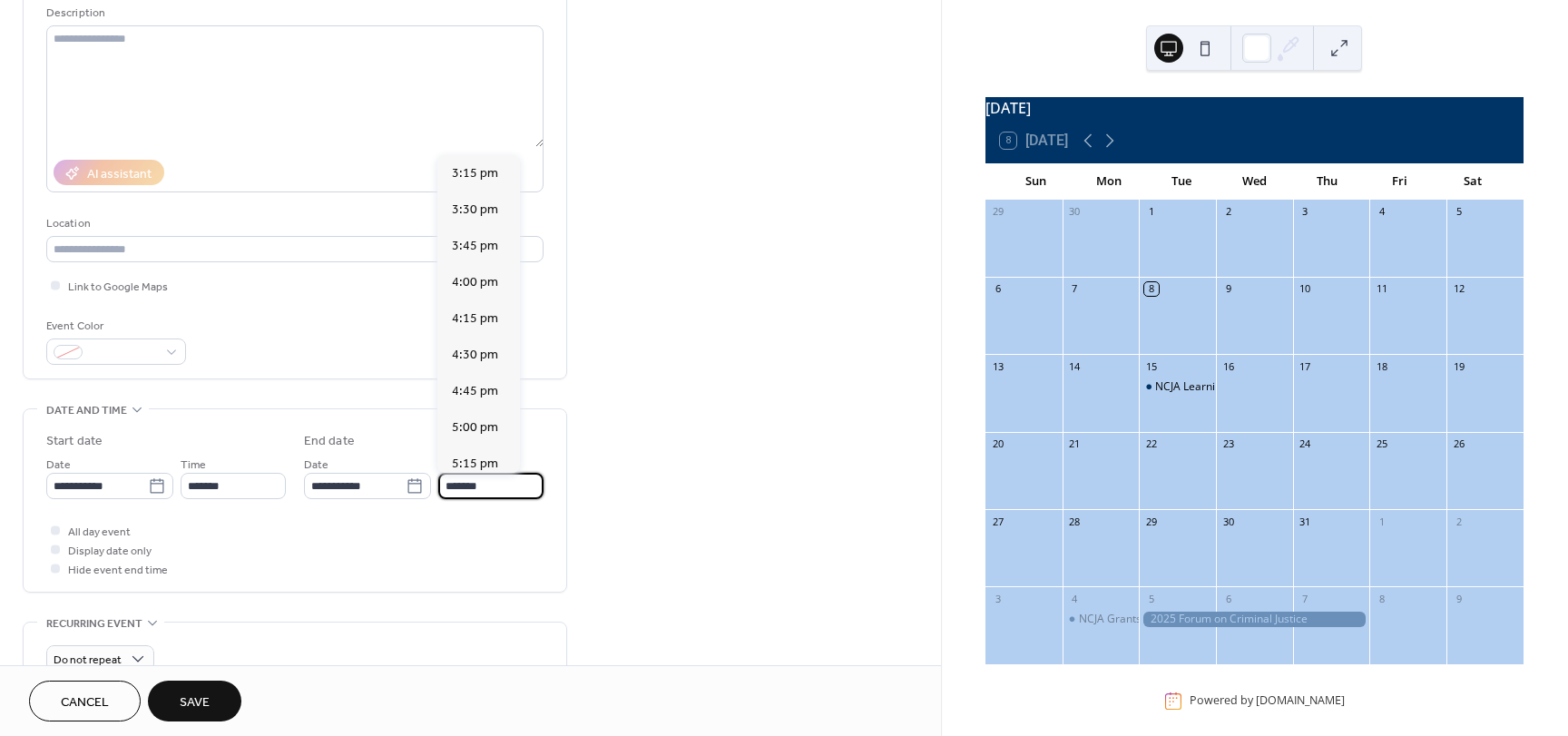 click on "*******" at bounding box center (491, 486) 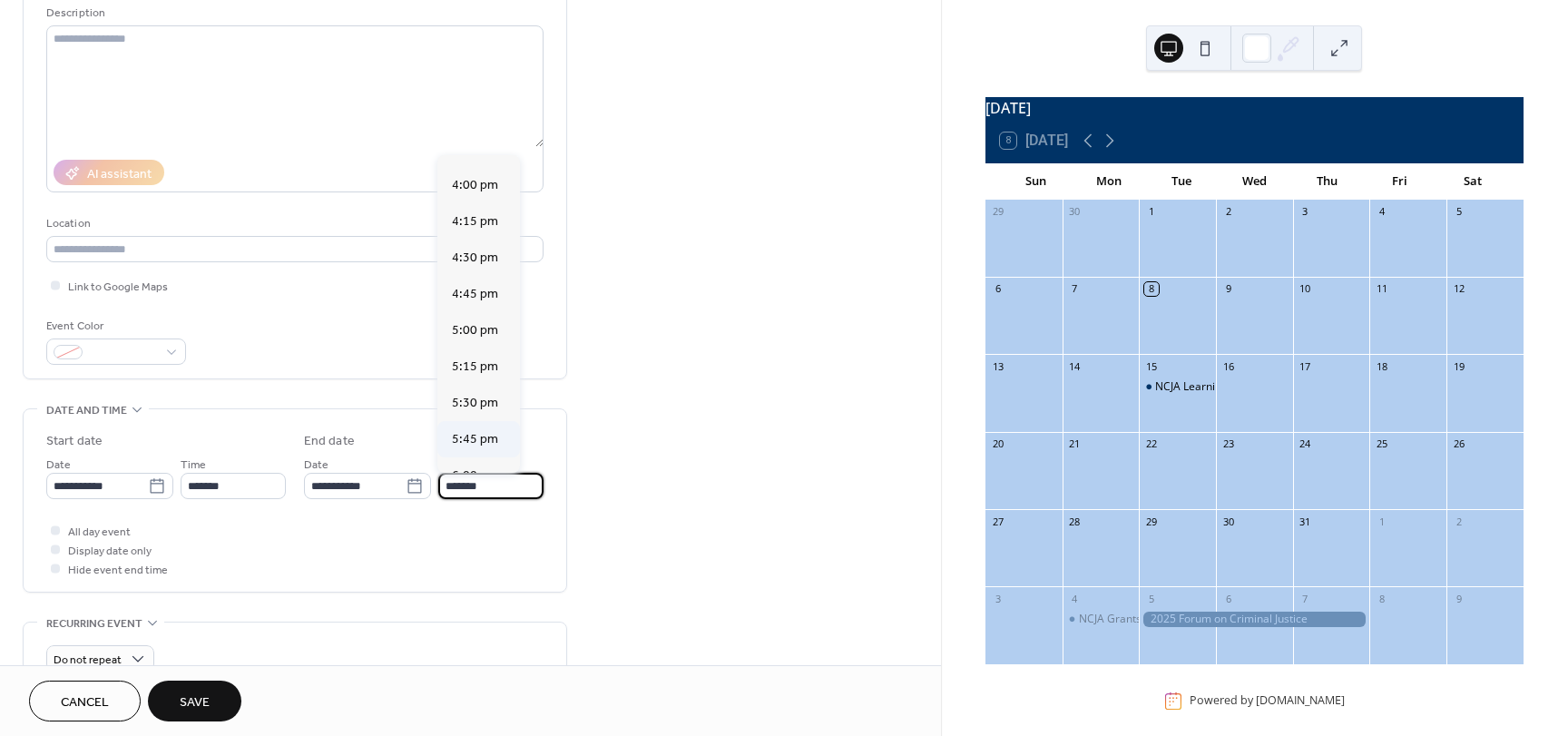 scroll, scrollTop: 77, scrollLeft: 0, axis: vertical 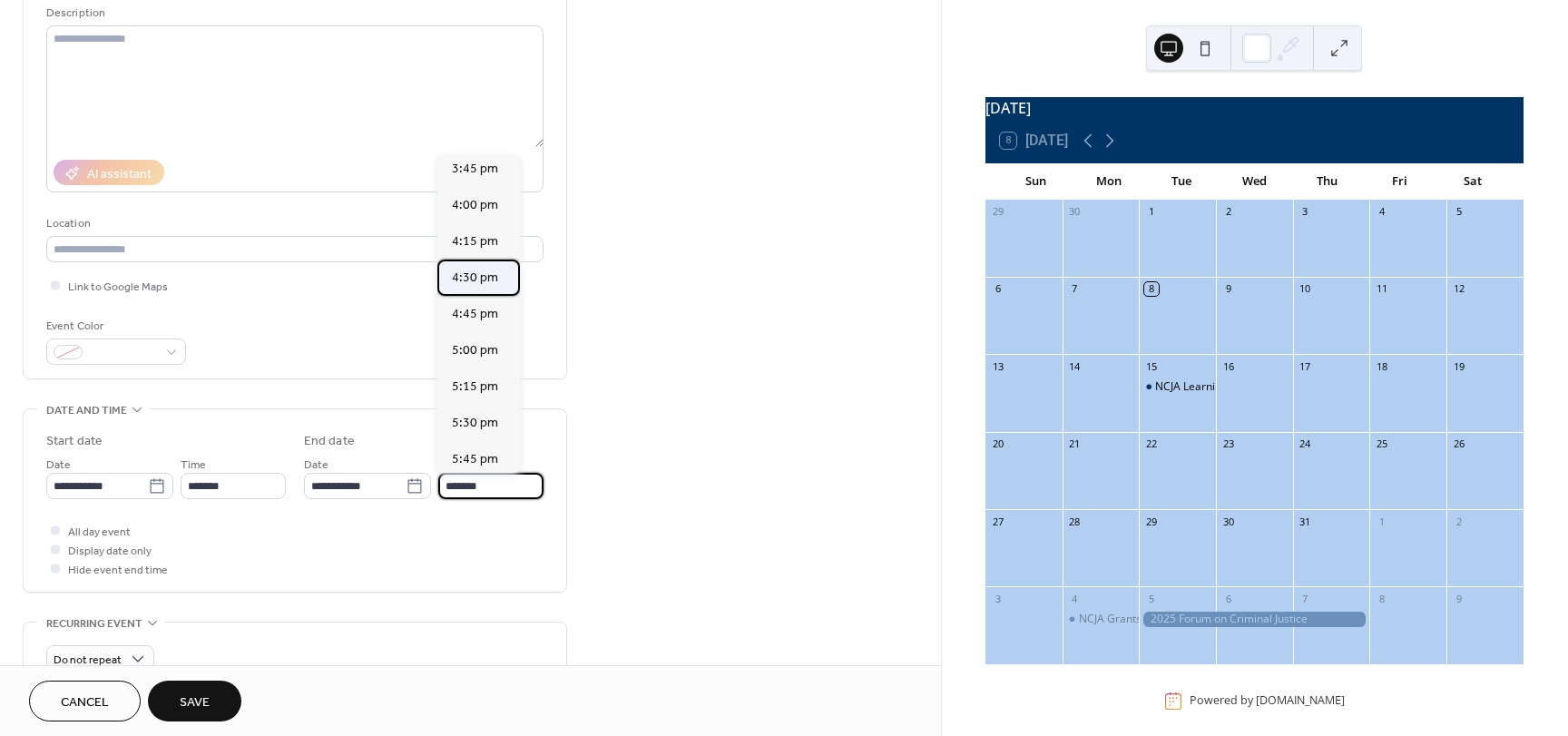 click on "4:30 pm" at bounding box center (475, 278) 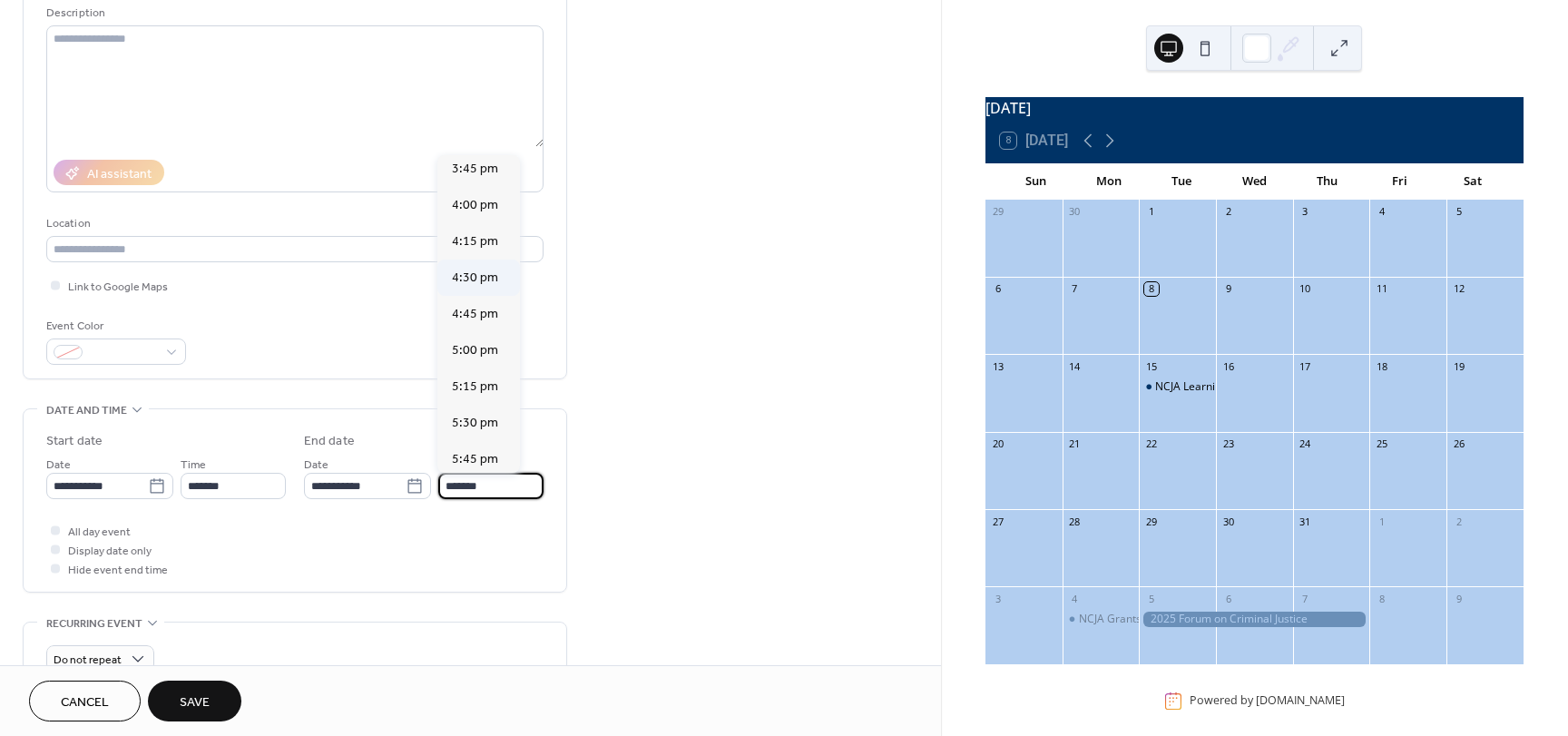 type on "*******" 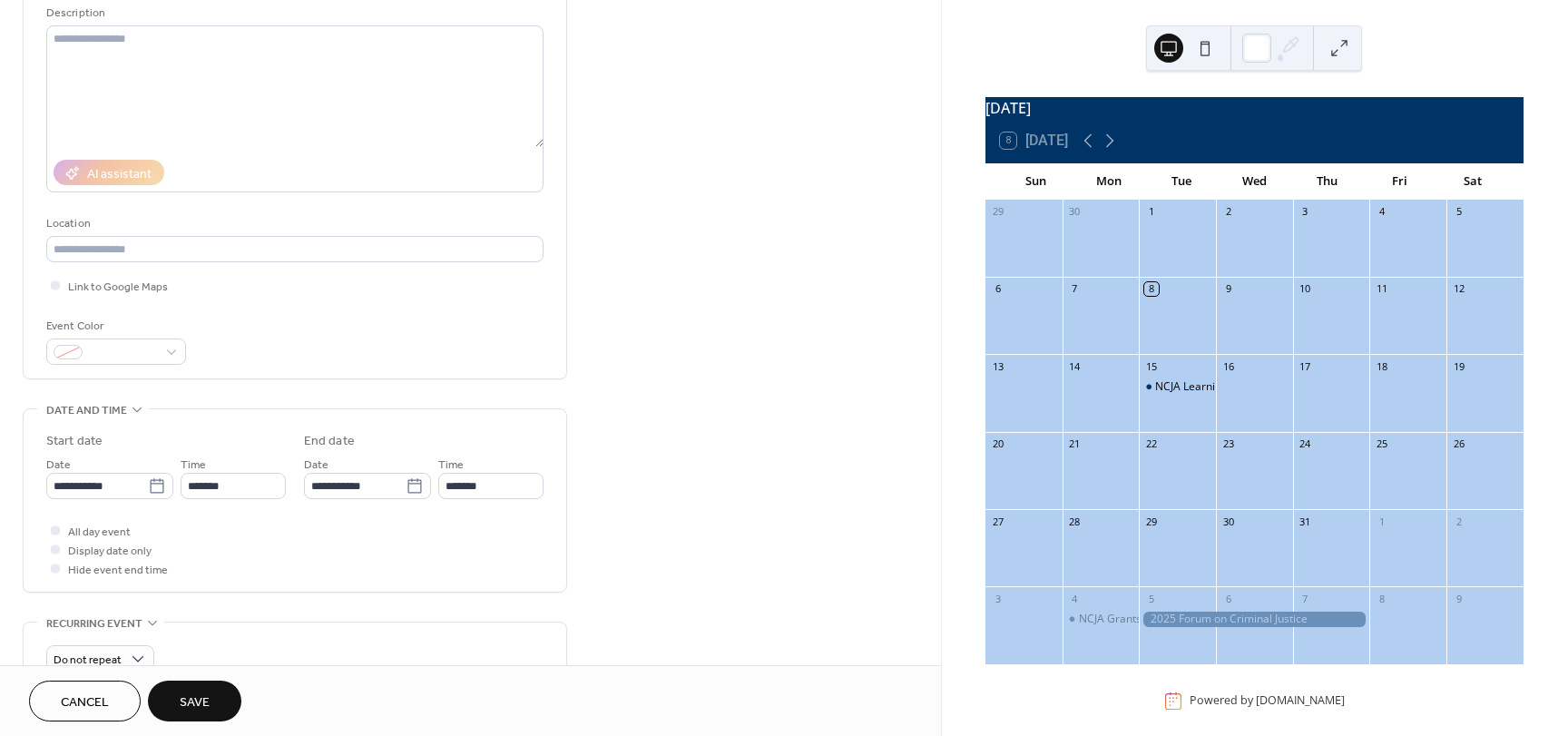 click on "**********" at bounding box center (470, 471) 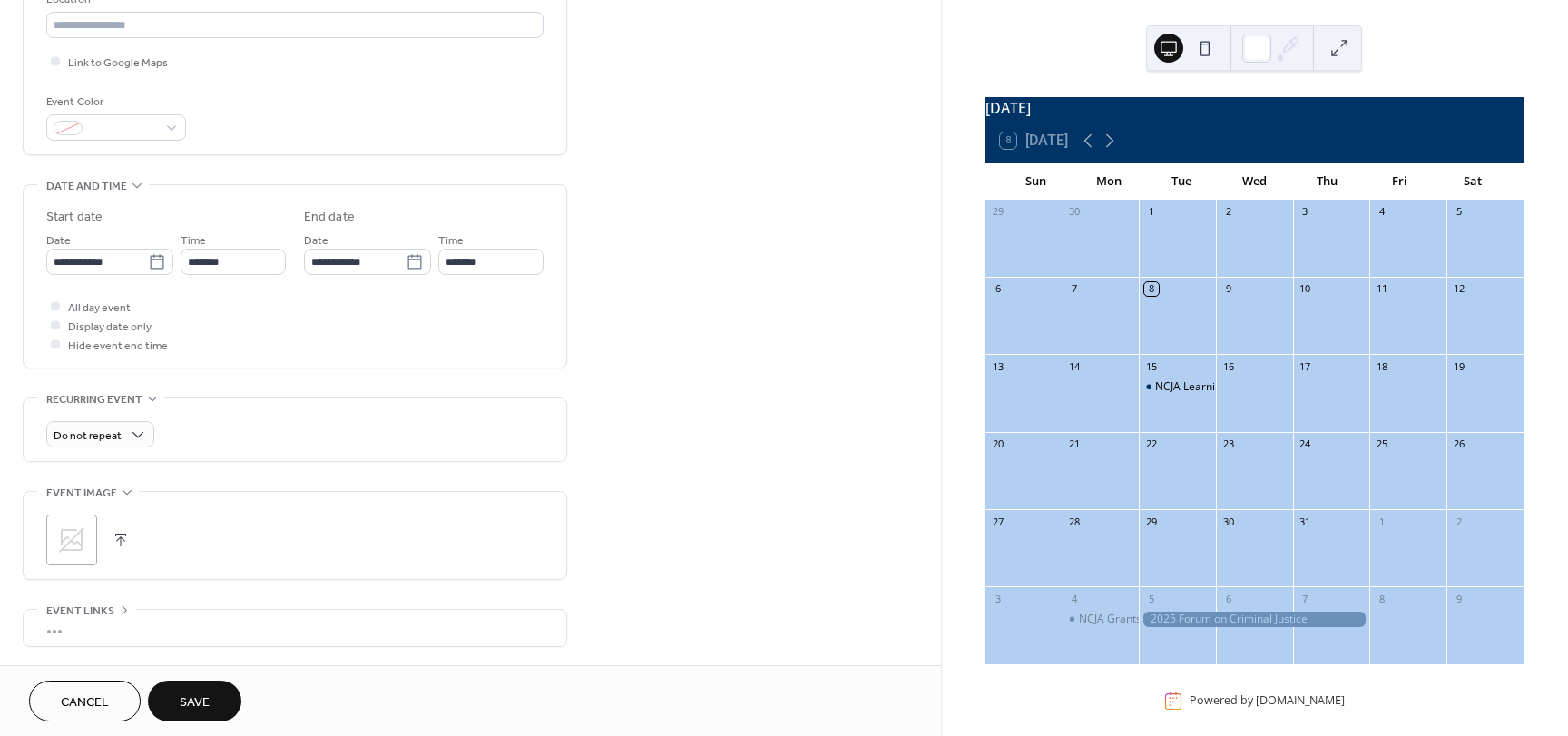 scroll, scrollTop: 454, scrollLeft: 0, axis: vertical 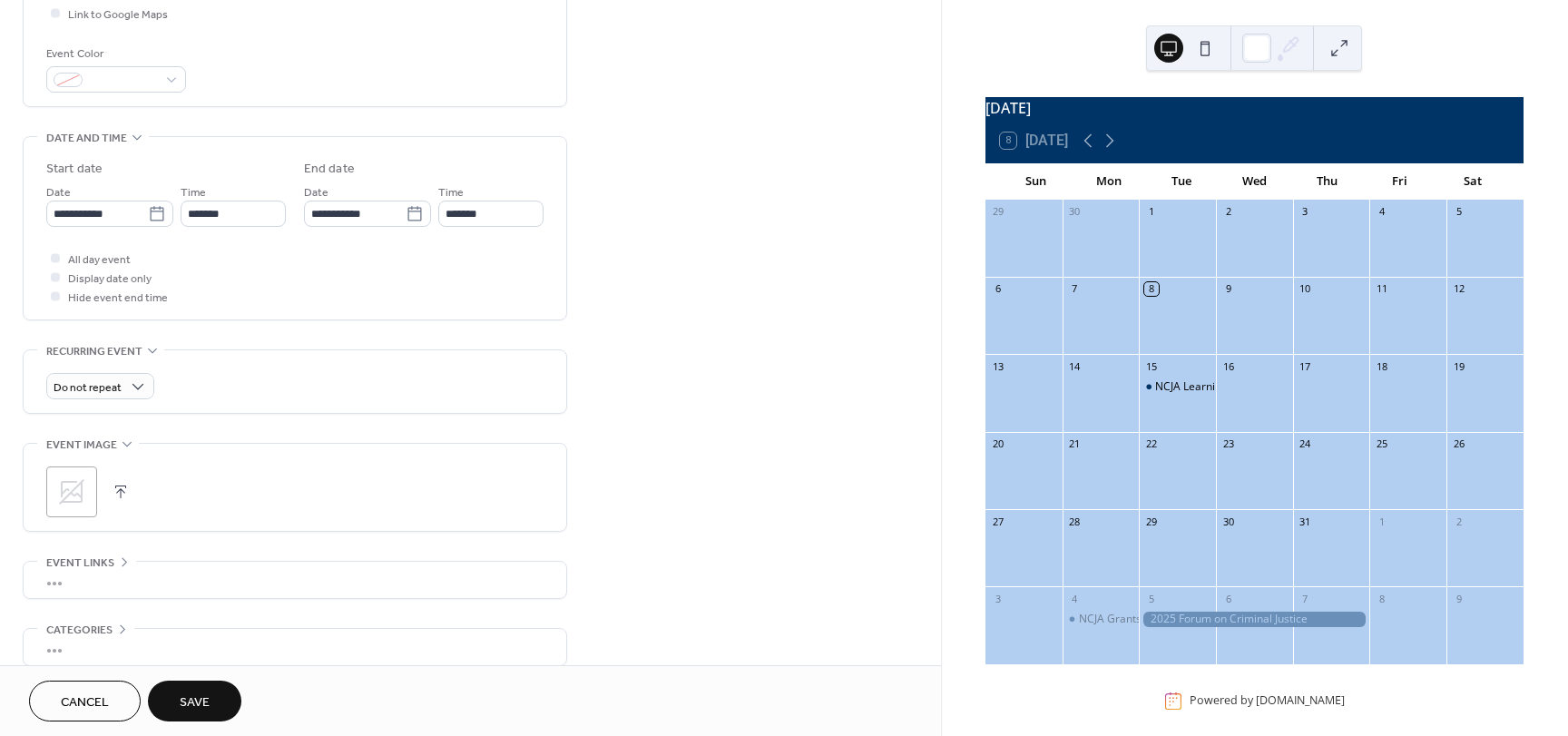 click on "Save" at bounding box center [194, 702] 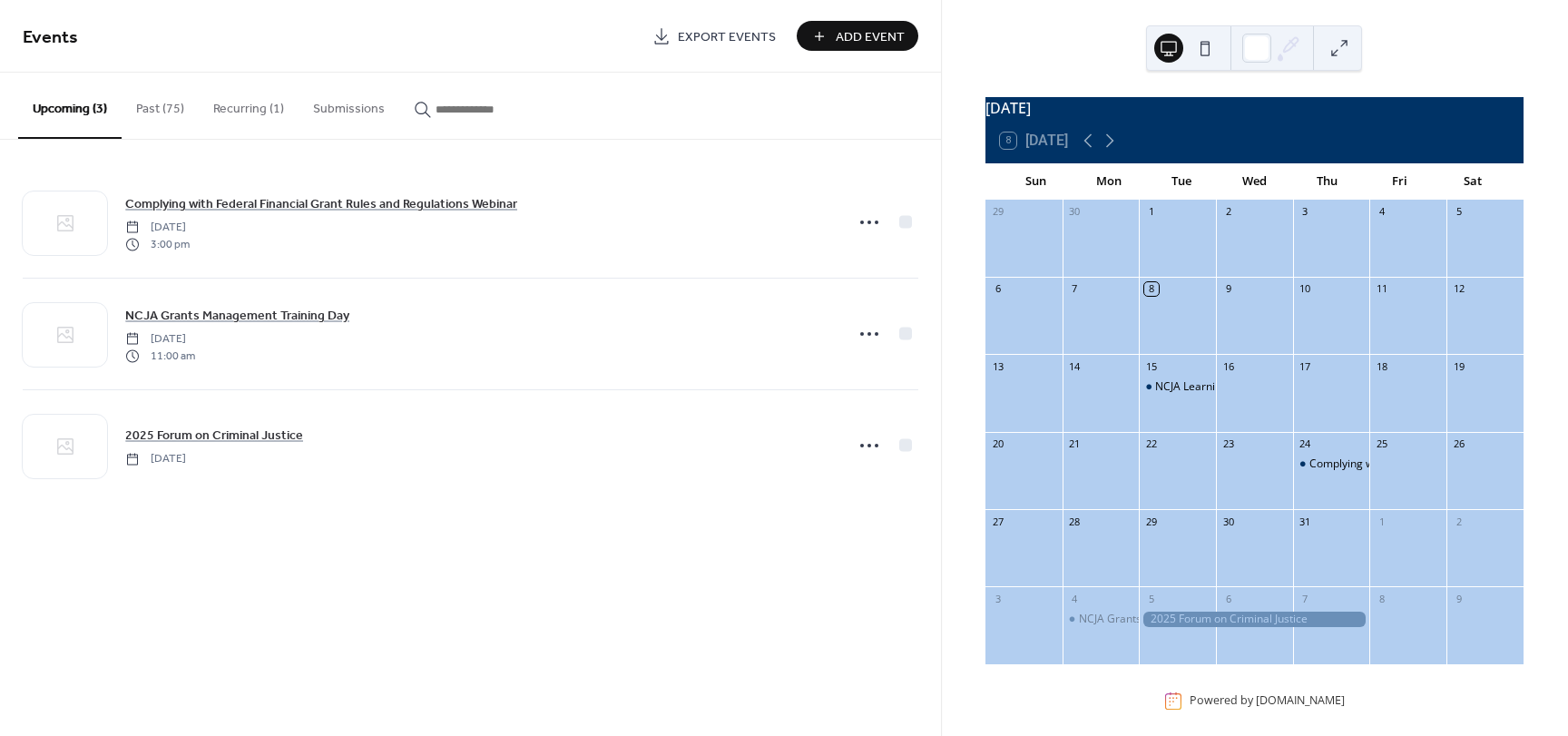 click on "Add Event" at bounding box center [870, 37] 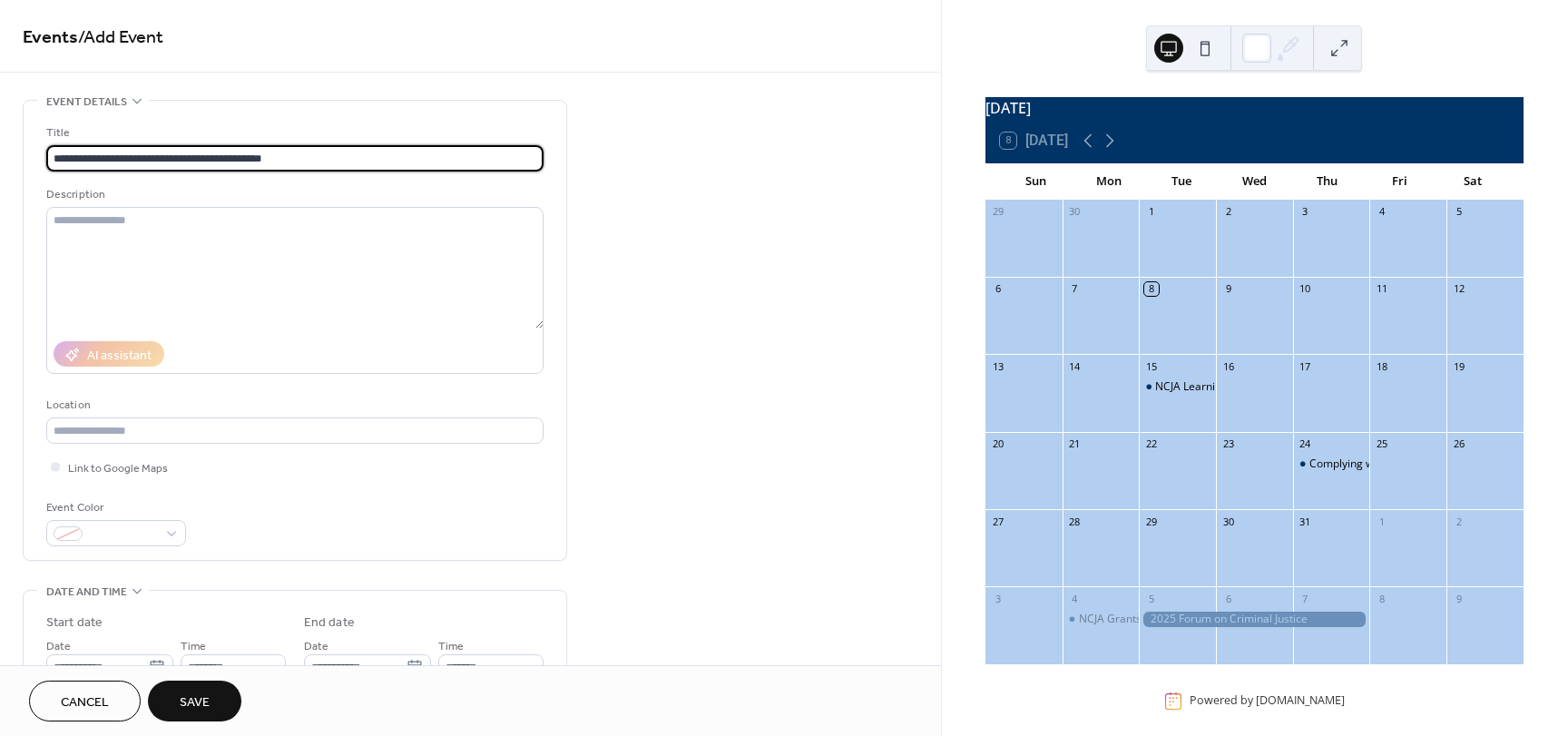 type on "**********" 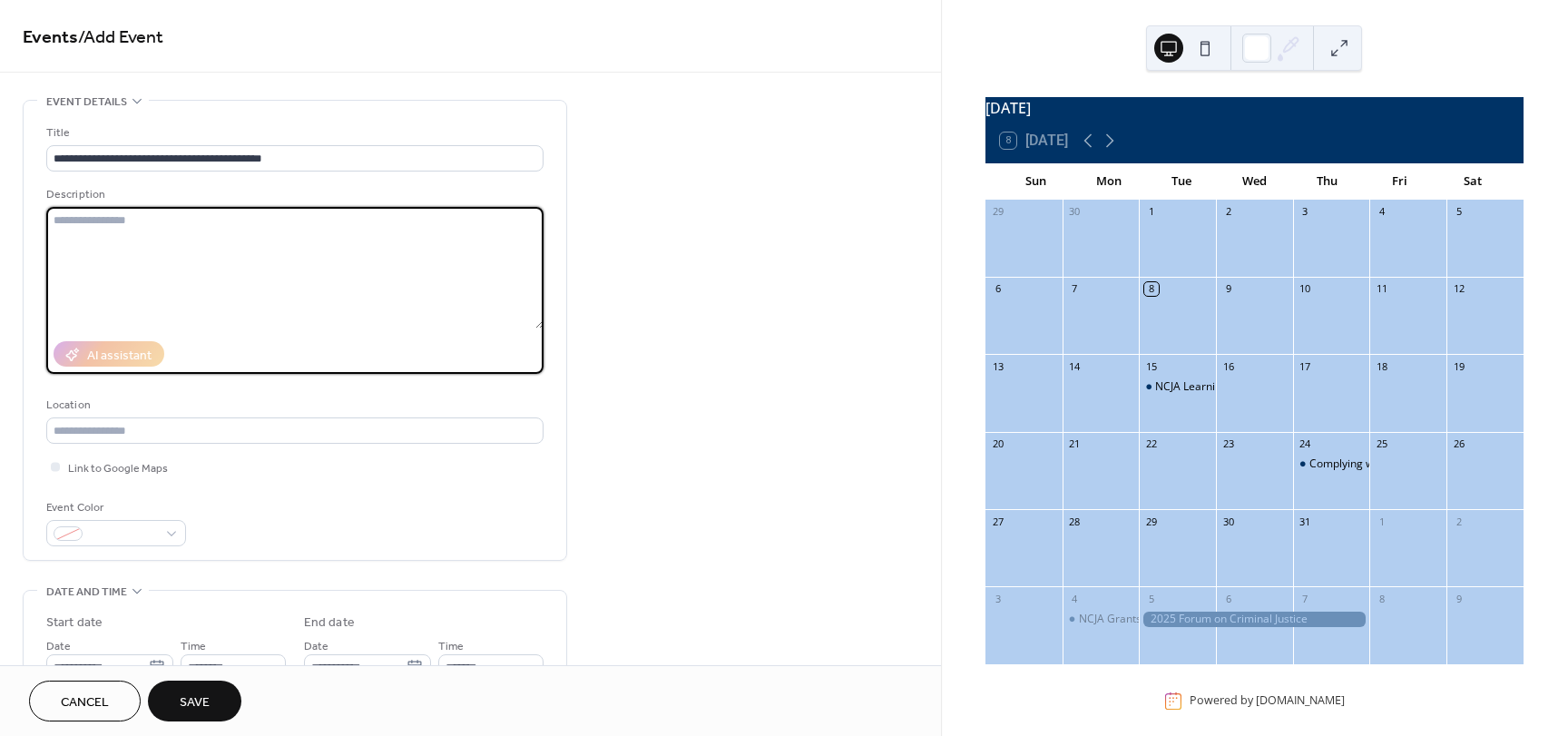 click at bounding box center [295, 268] 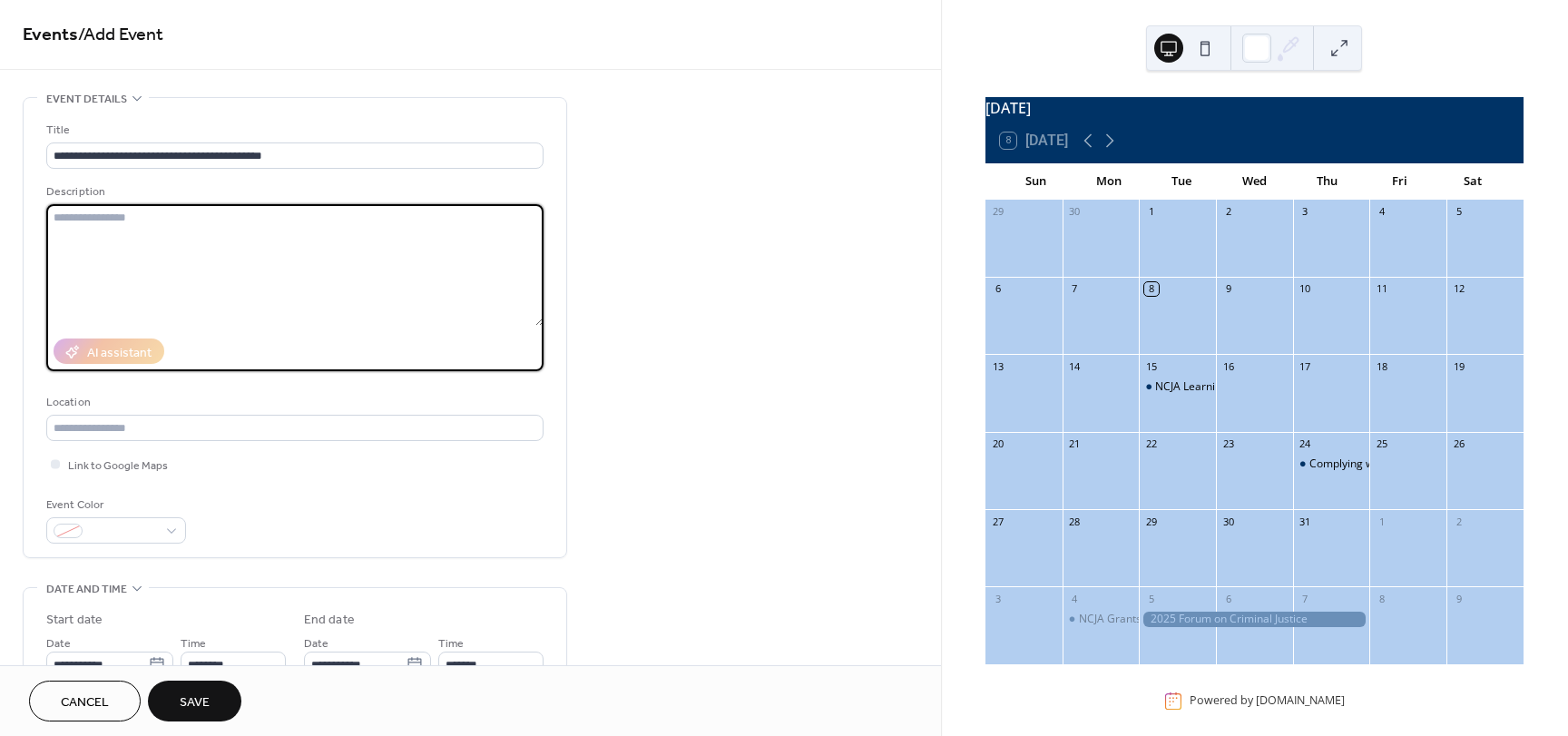 scroll, scrollTop: 0, scrollLeft: 0, axis: both 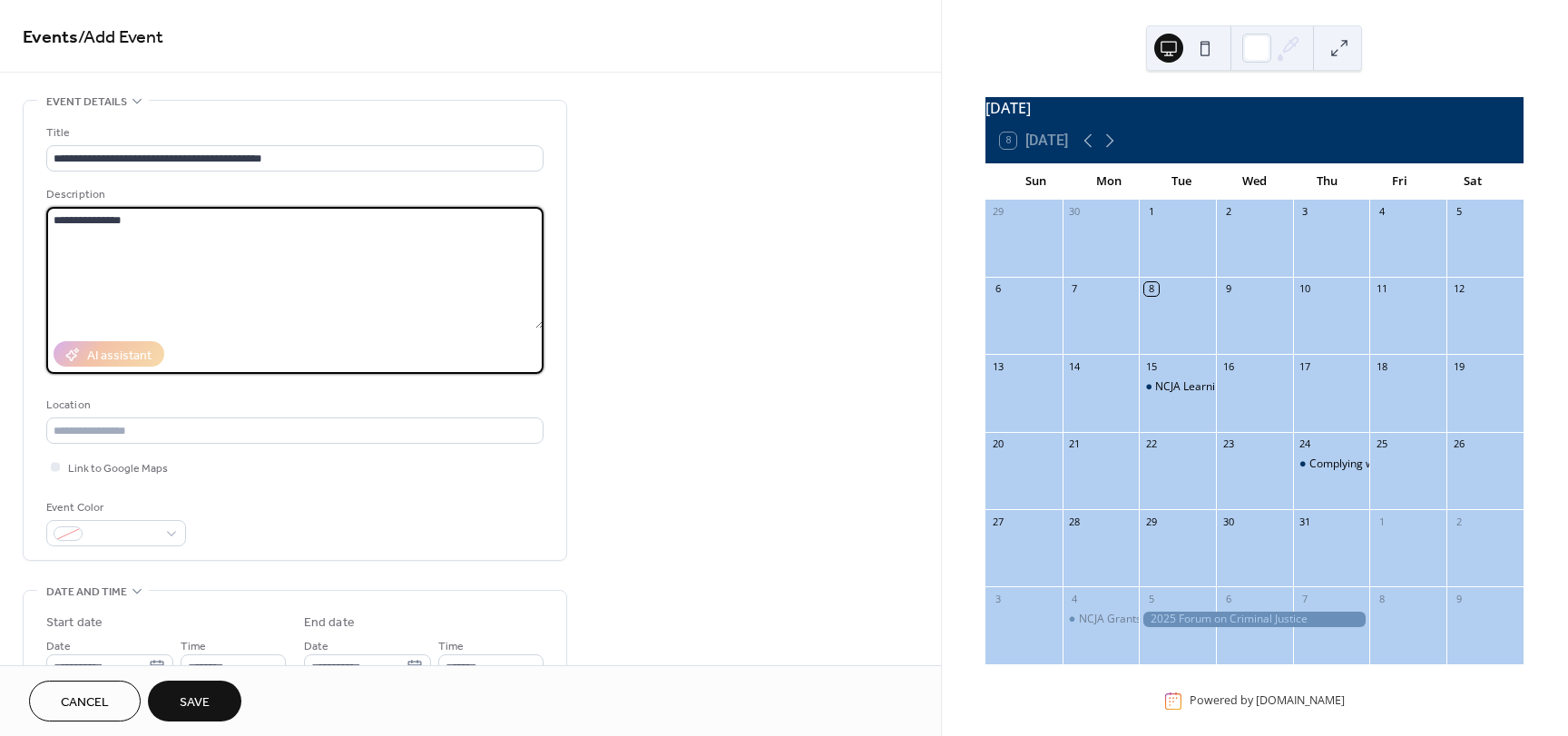 paste on "**********" 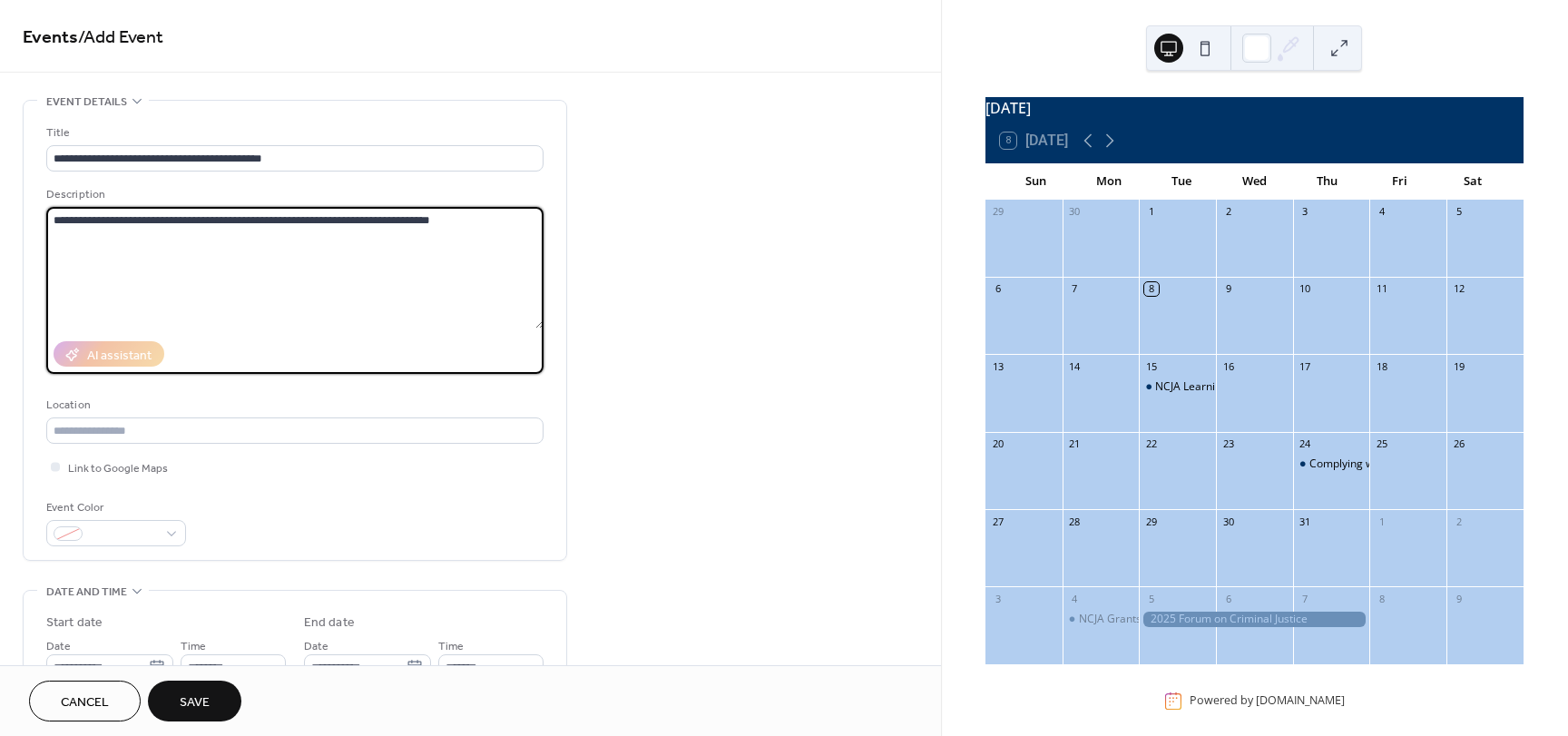 type on "**********" 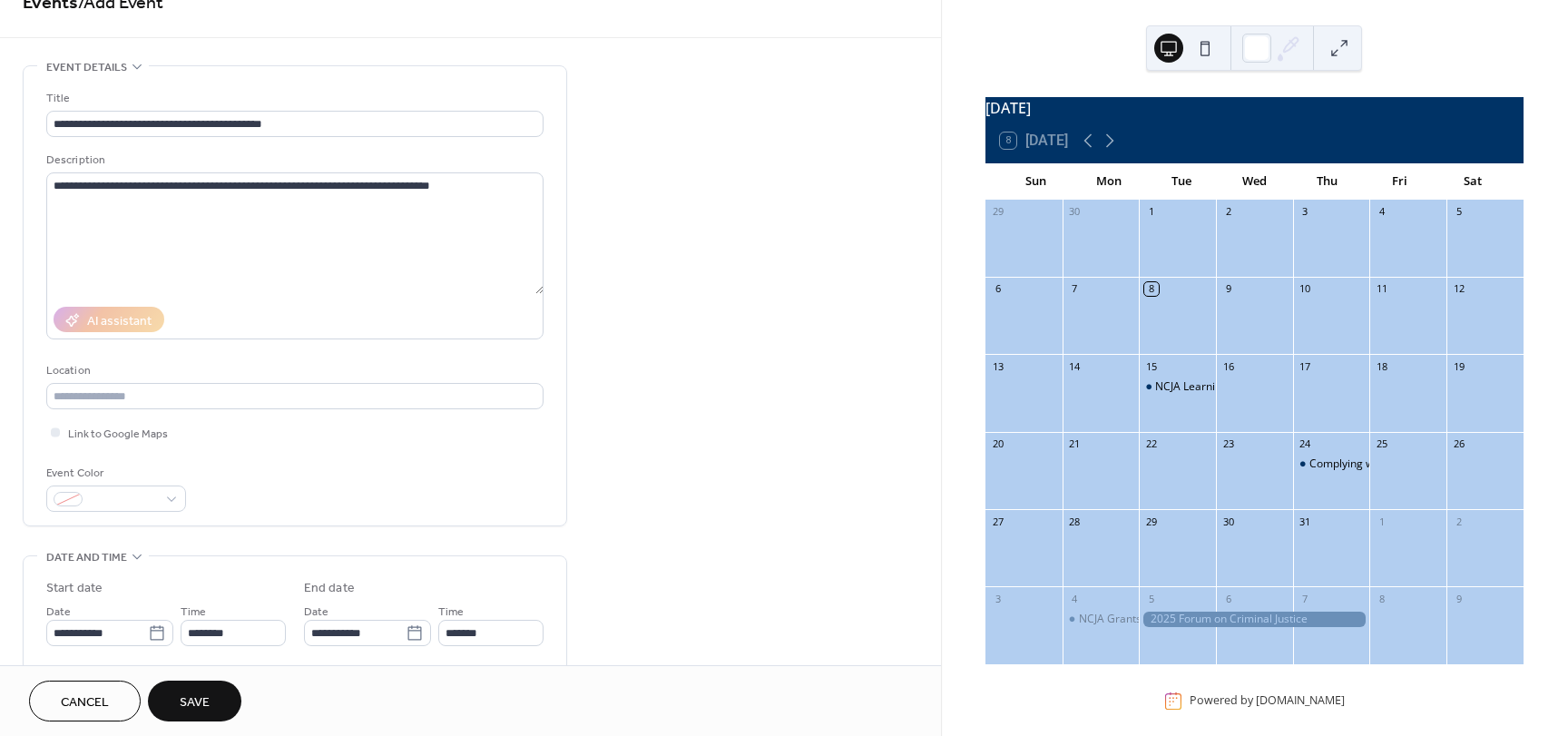 scroll, scrollTop: 91, scrollLeft: 0, axis: vertical 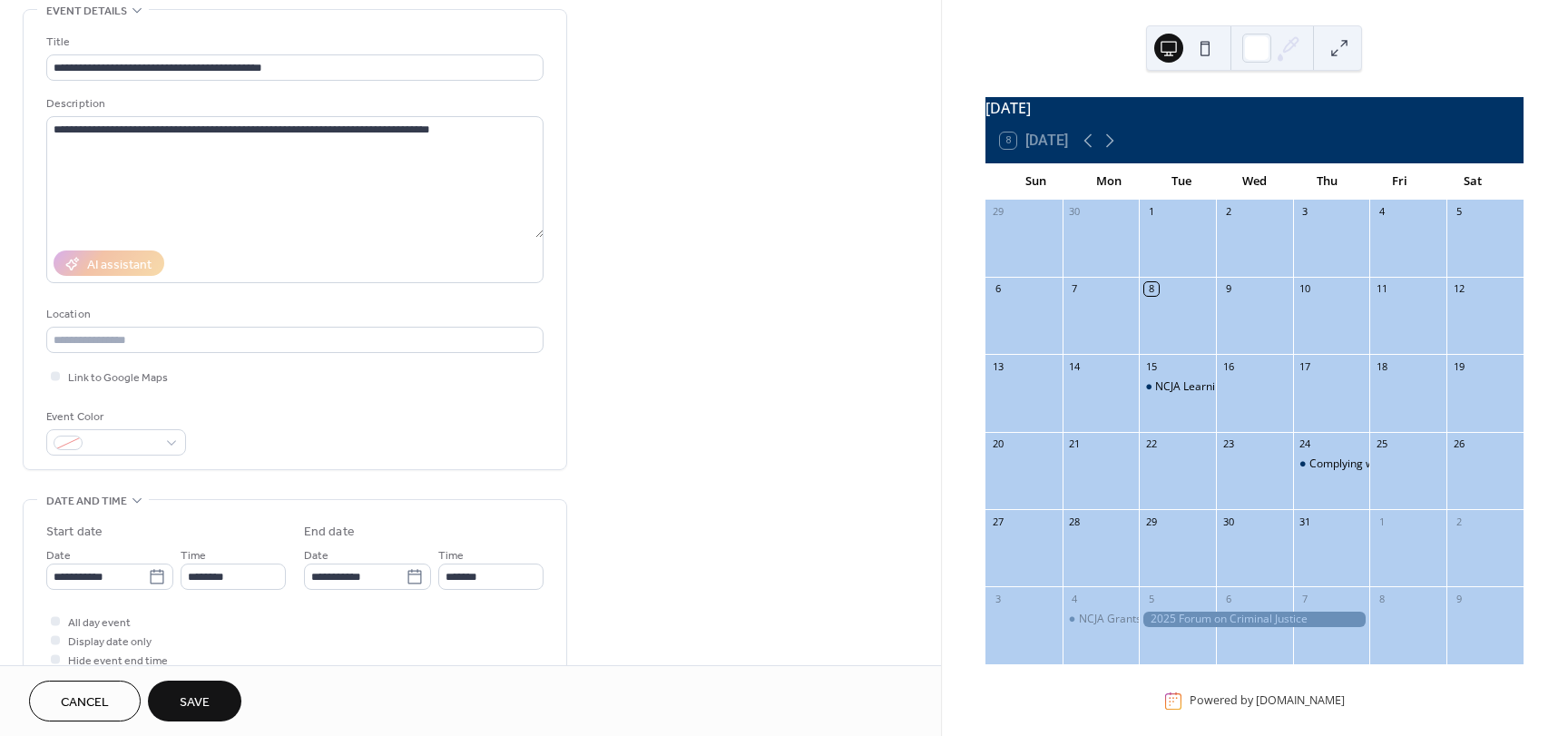 click on "**********" at bounding box center [295, 595] 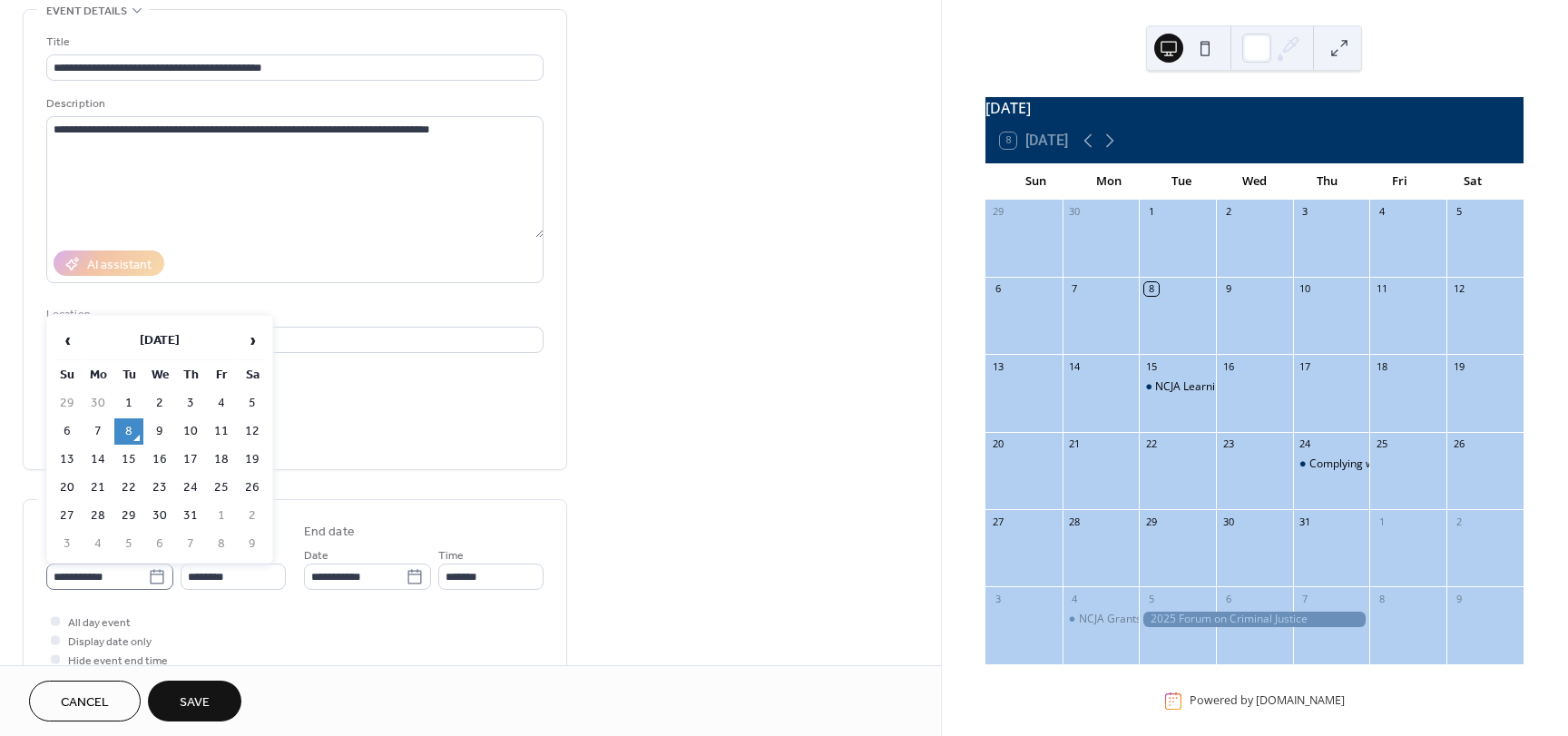 click 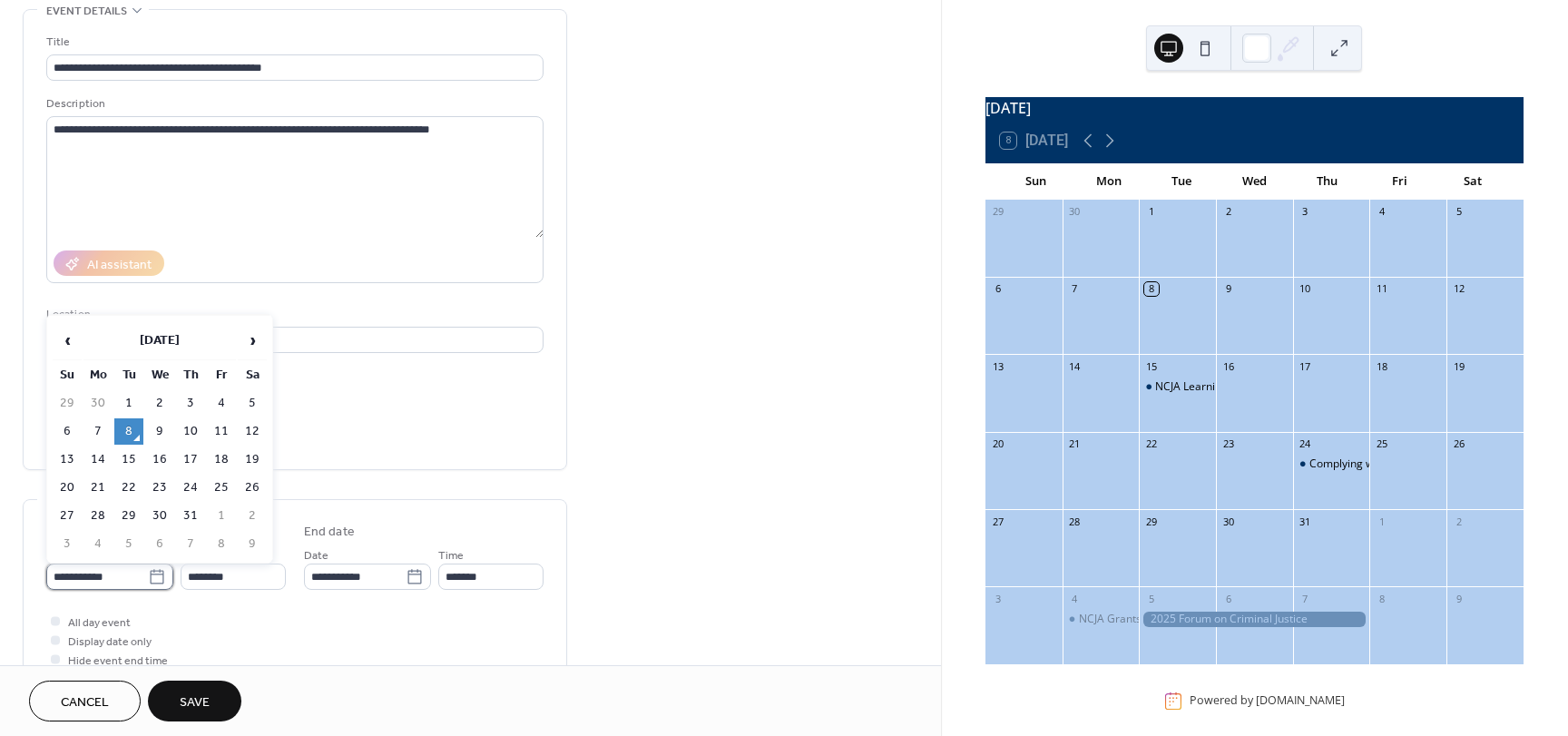 click on "**********" at bounding box center (97, 576) 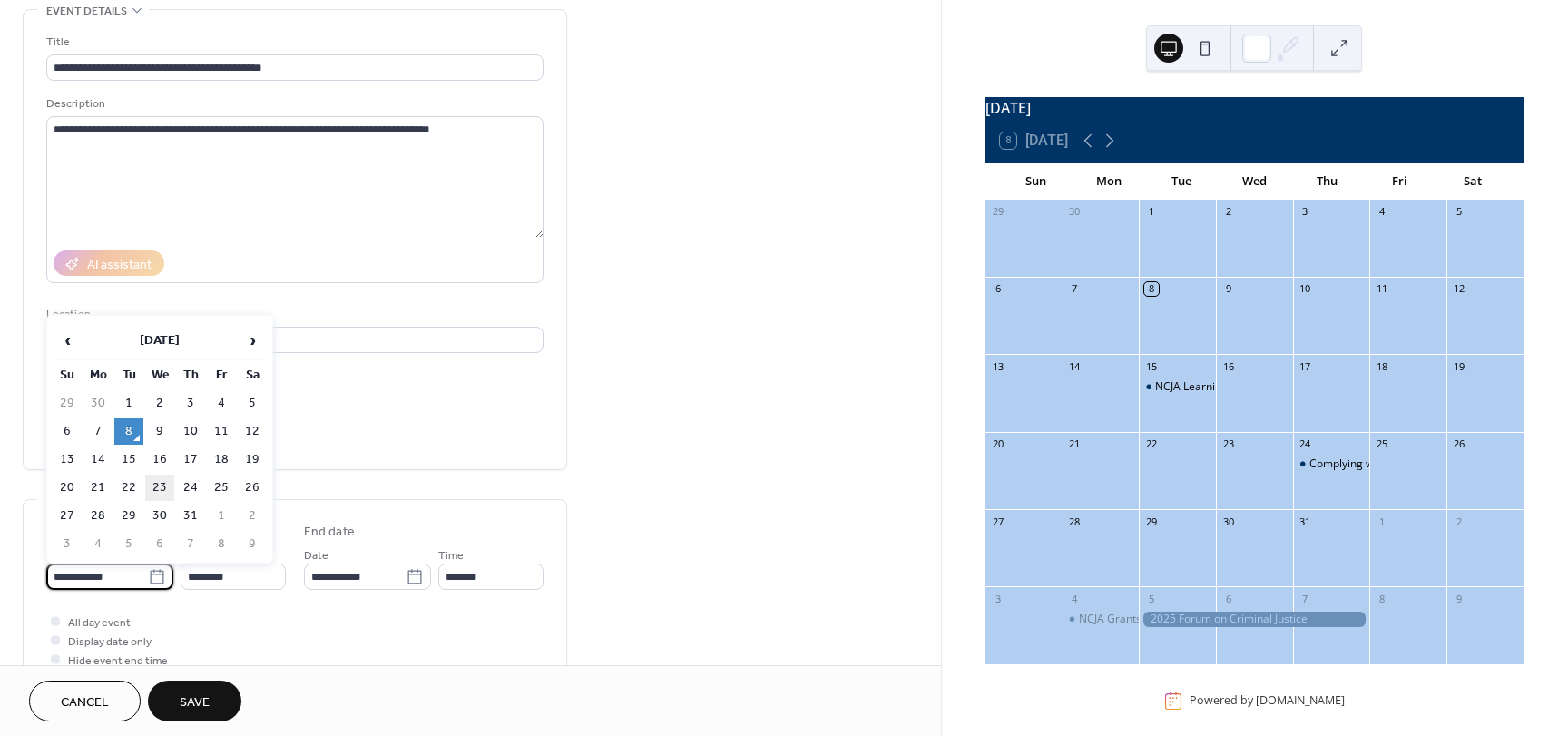 click on "23" at bounding box center (160, 487) 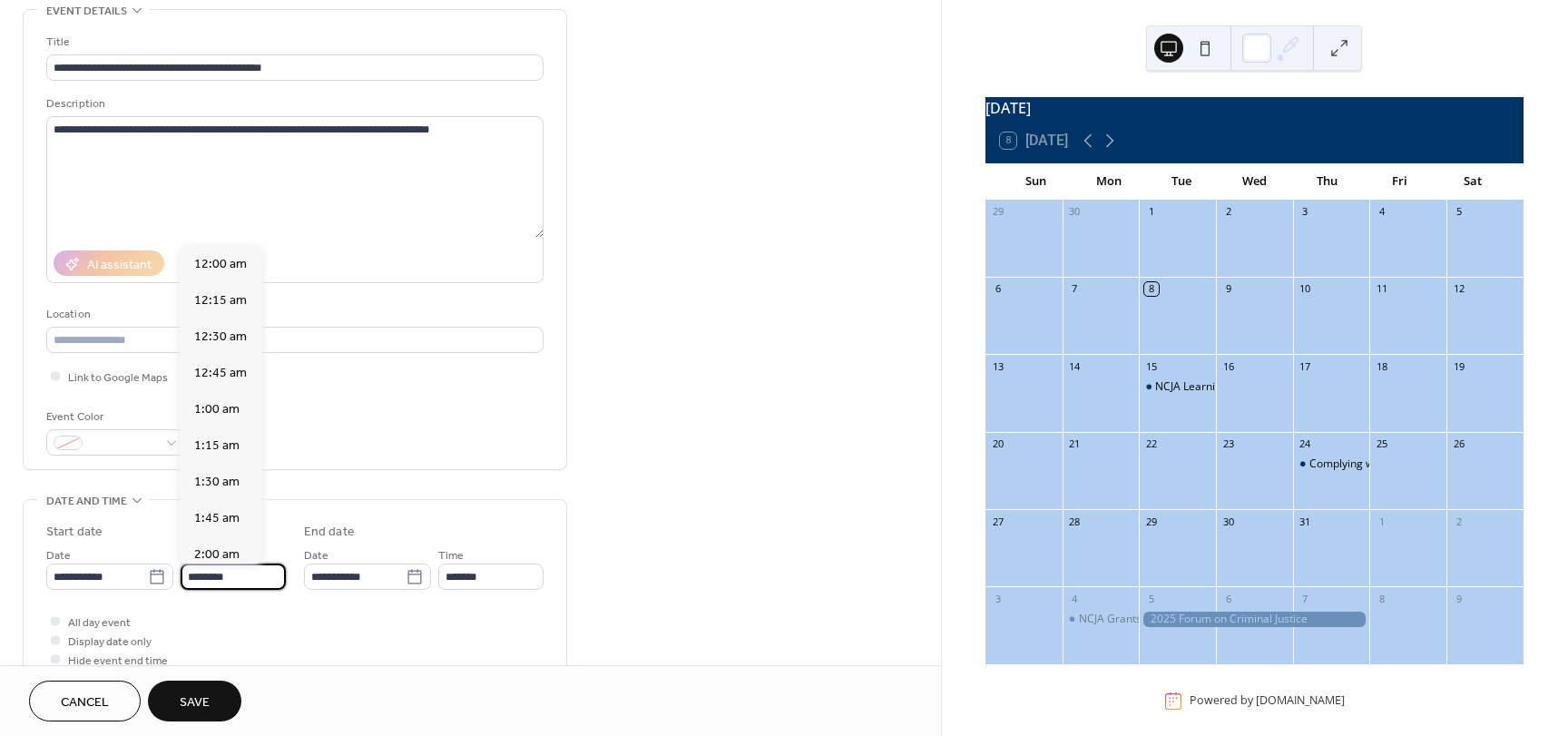click on "********" at bounding box center (233, 576) 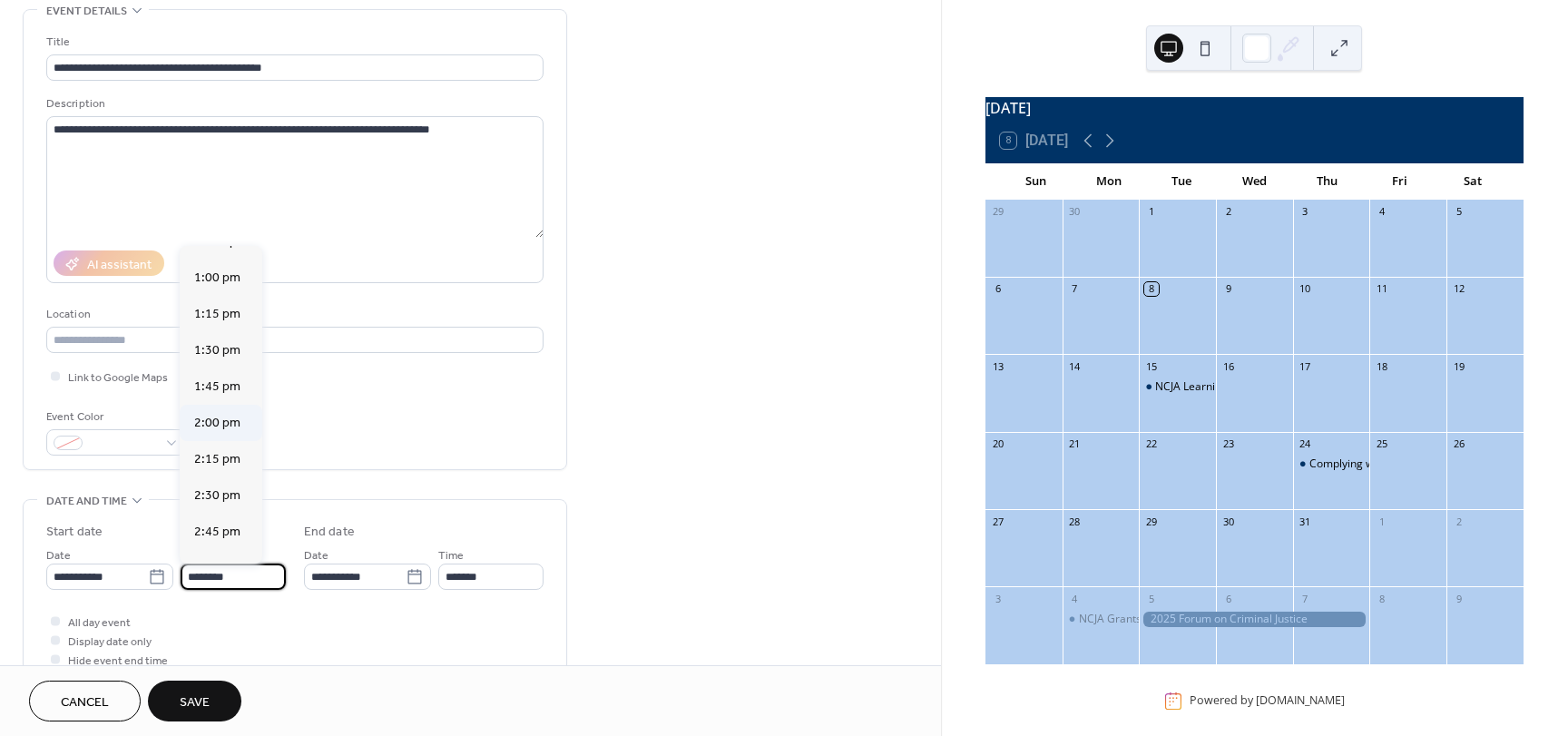 scroll, scrollTop: 1877, scrollLeft: 0, axis: vertical 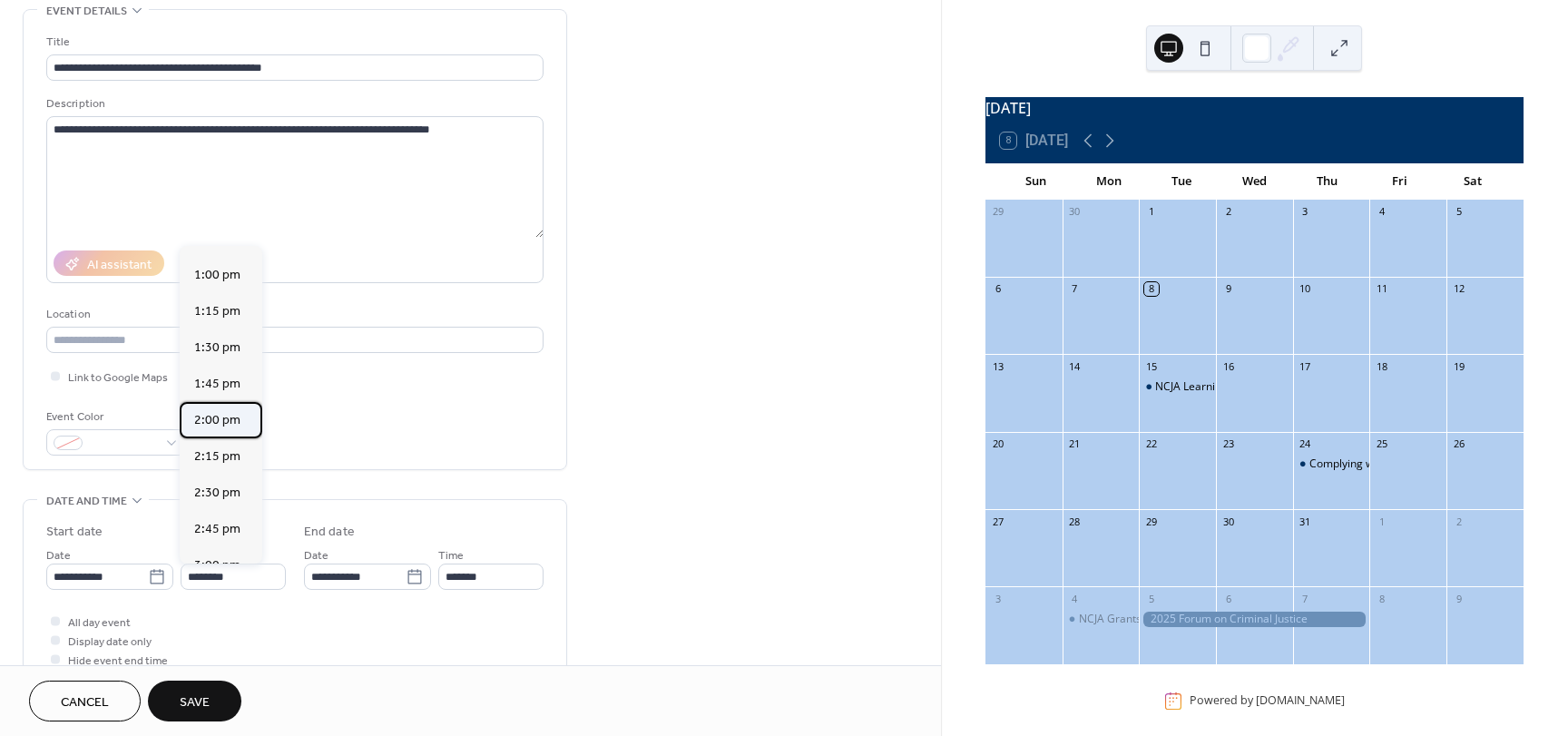 click on "2:00 pm" at bounding box center (217, 420) 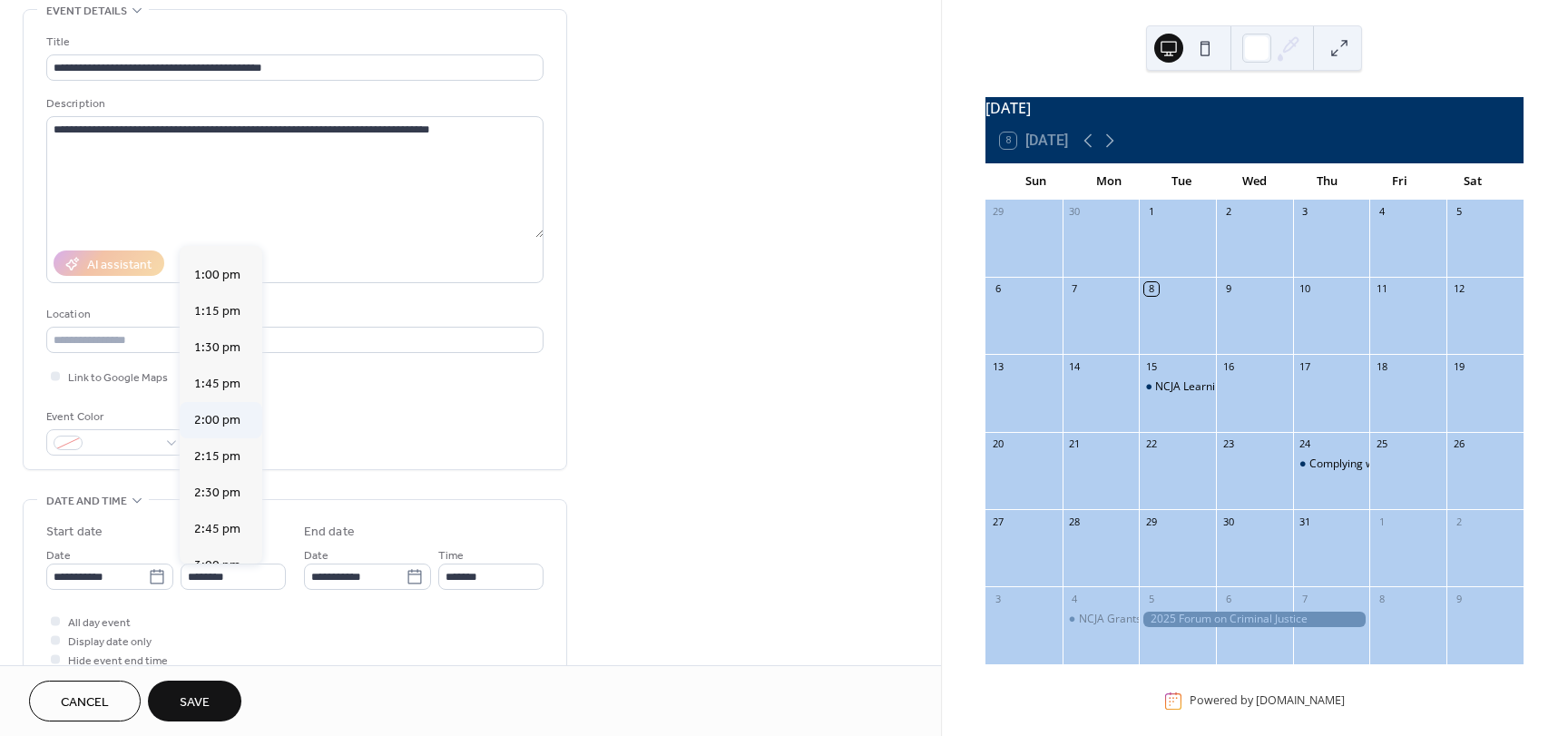 type on "*******" 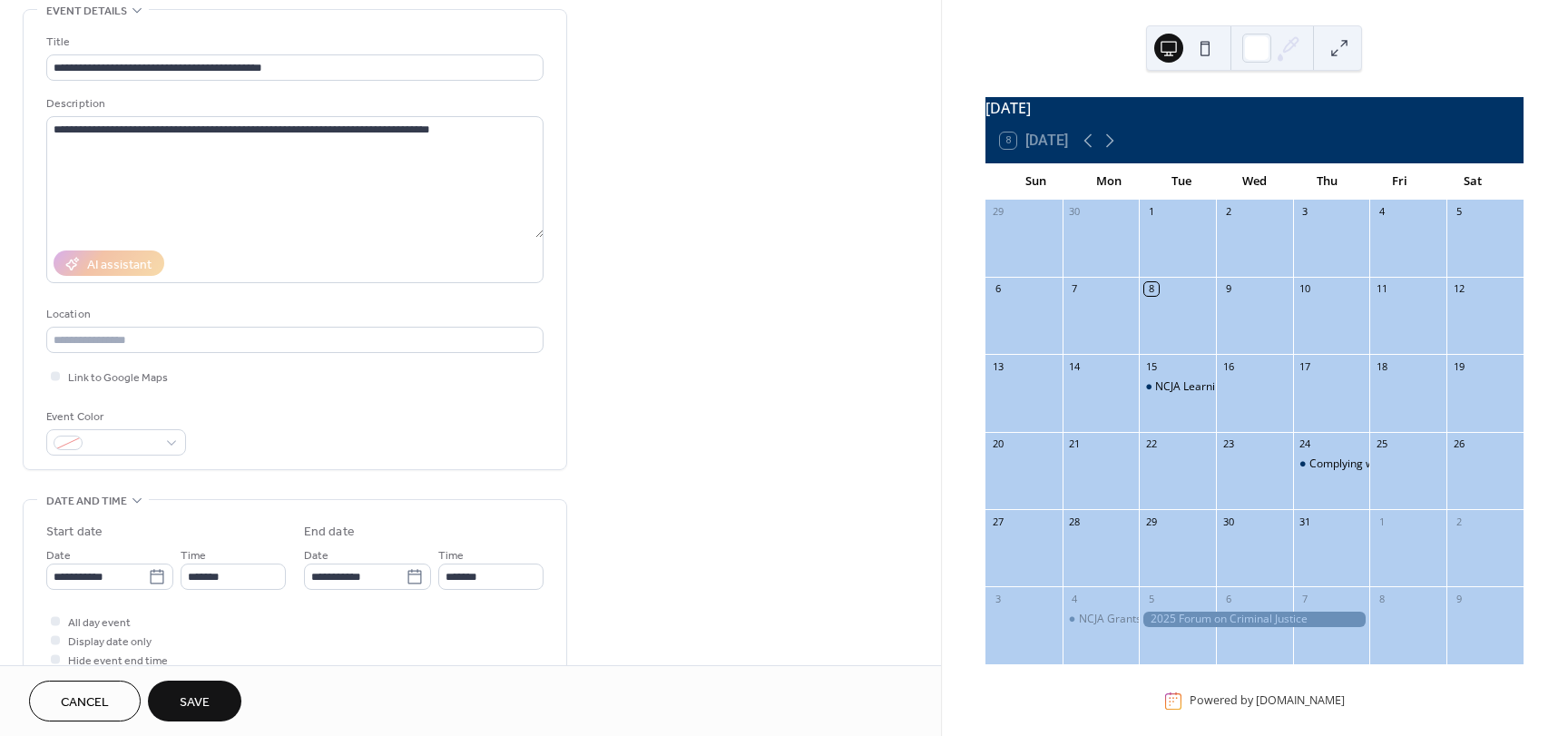 click on "Save" at bounding box center [194, 702] 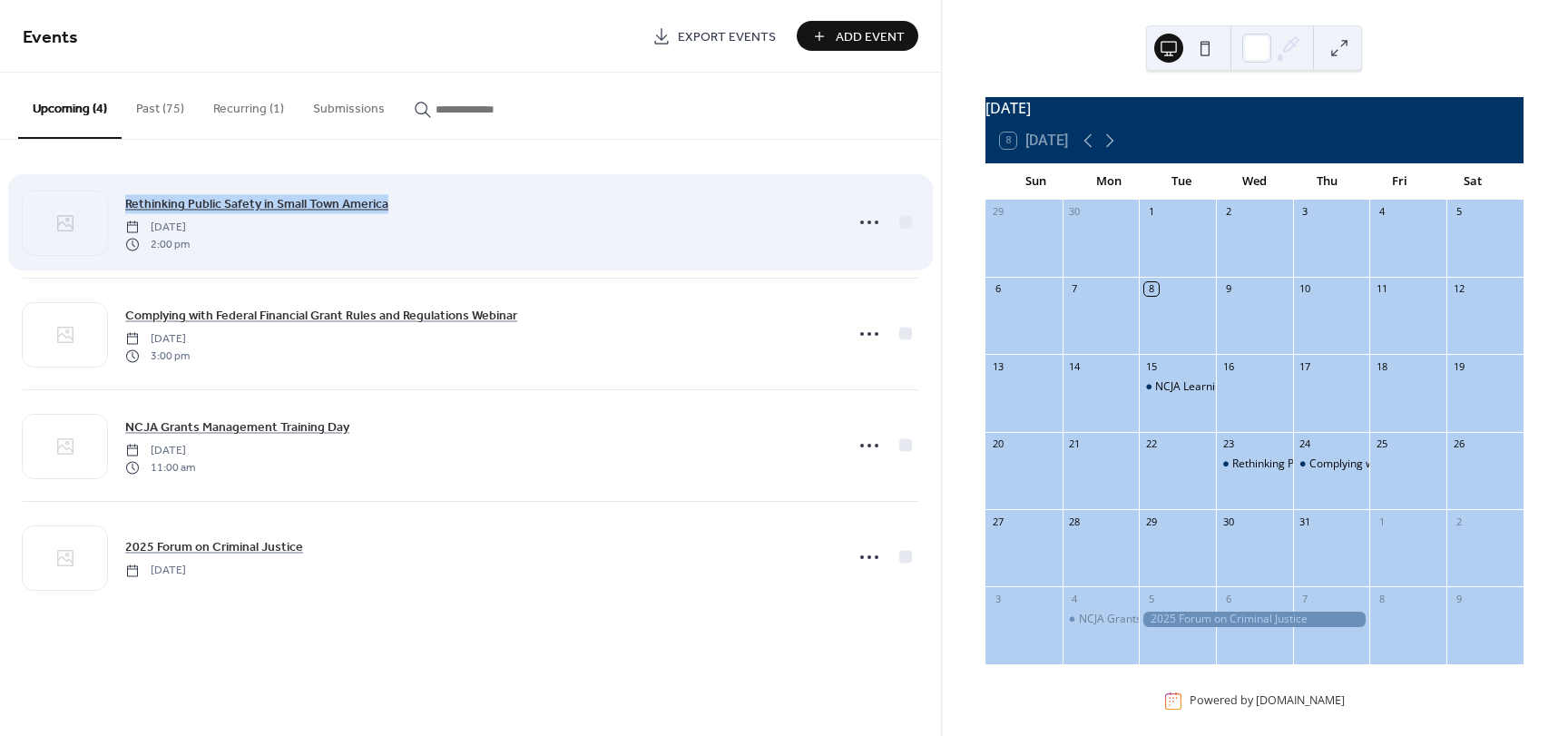 drag, startPoint x: 413, startPoint y: 200, endPoint x: 201, endPoint y: 188, distance: 212.33935 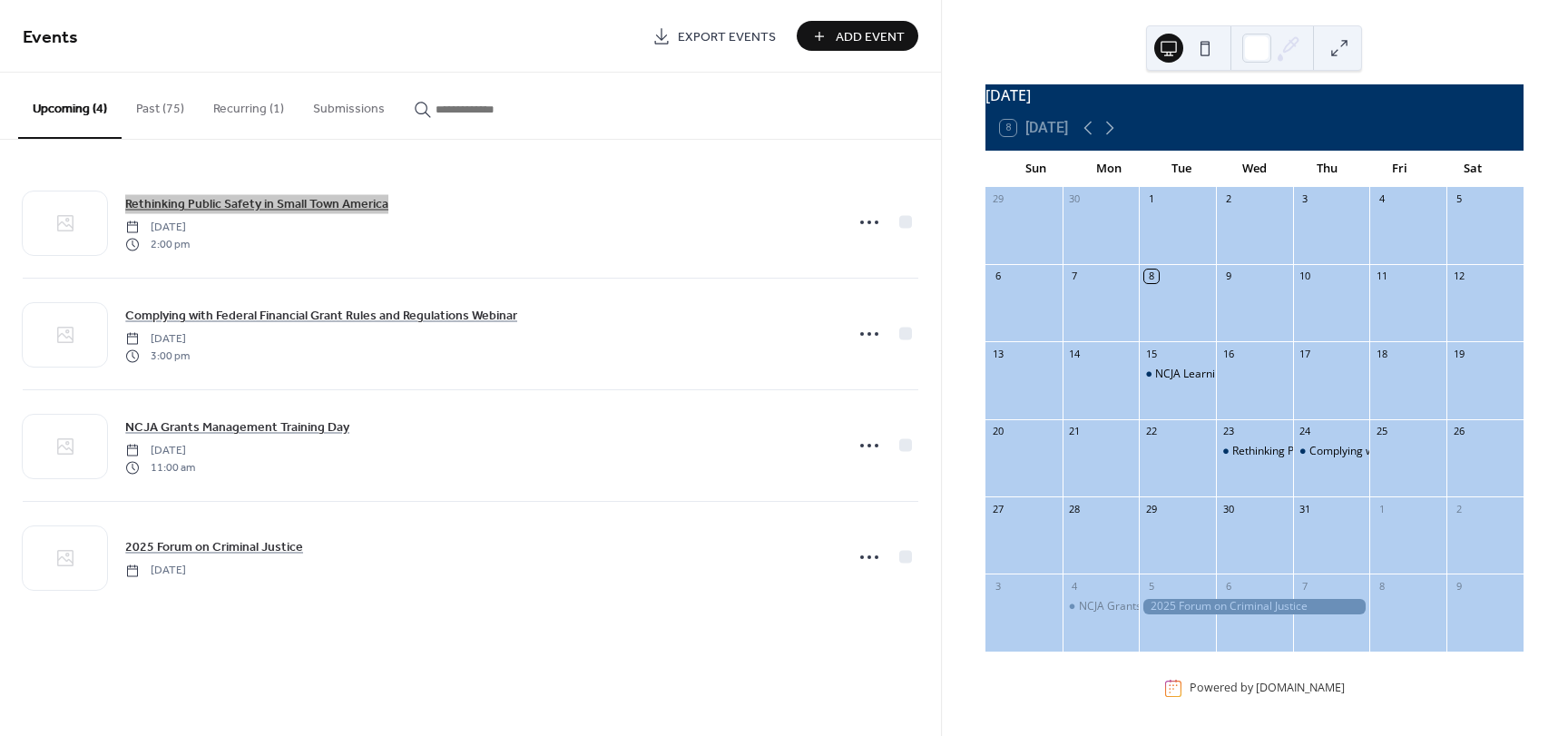 scroll, scrollTop: 0, scrollLeft: 0, axis: both 